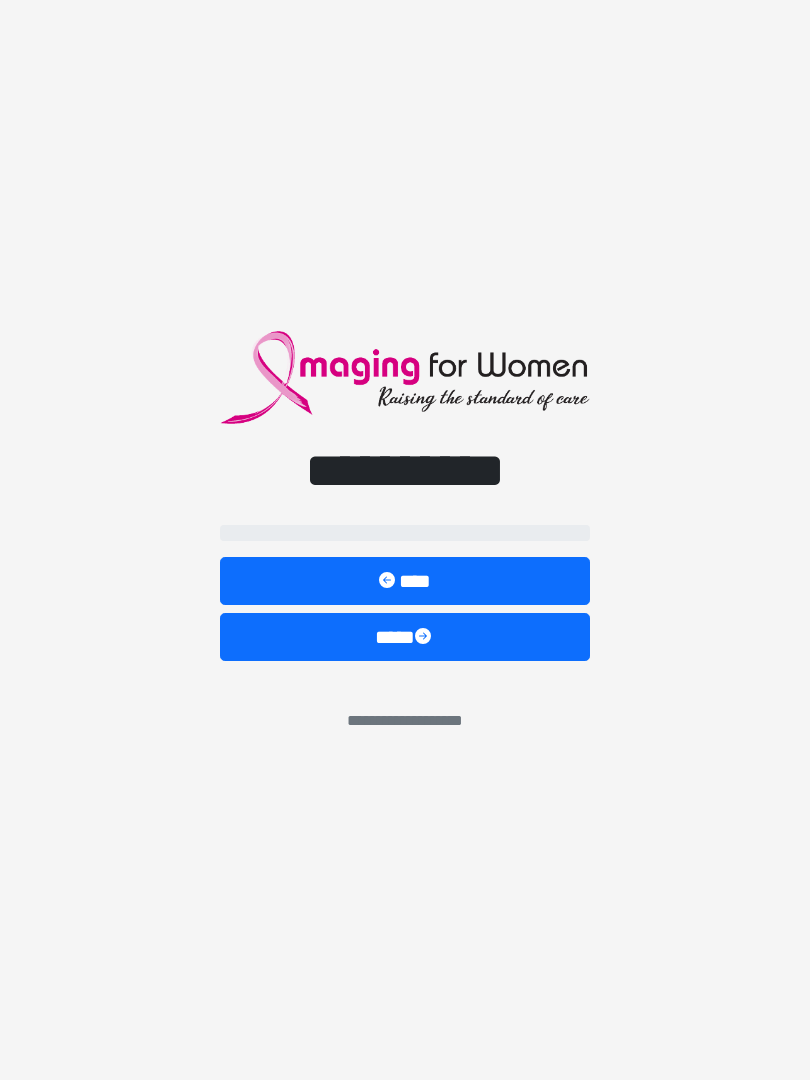 scroll, scrollTop: 0, scrollLeft: 0, axis: both 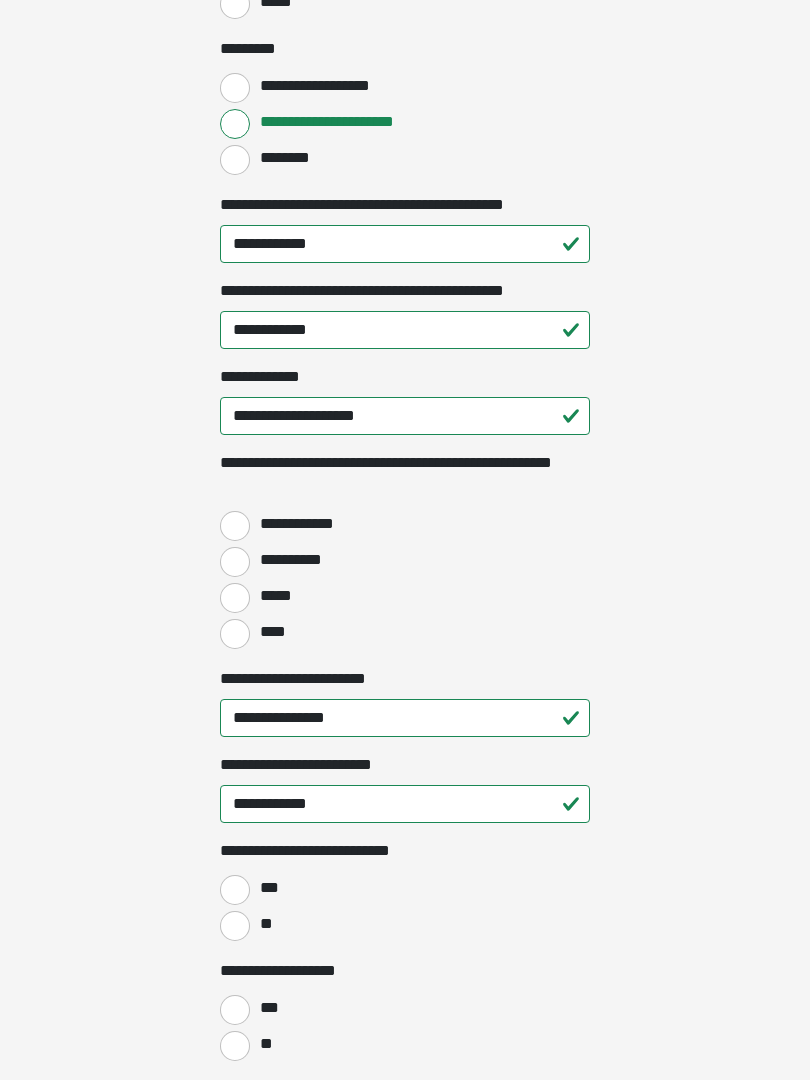 click on "****" at bounding box center (235, 634) 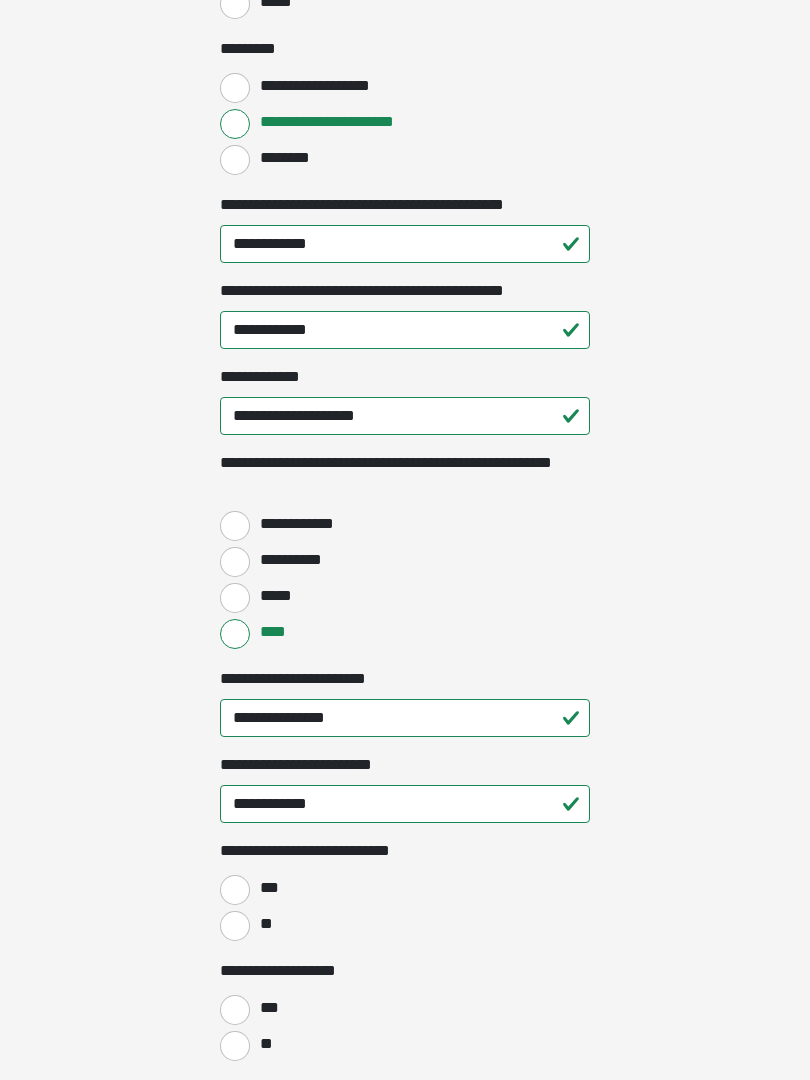 click on "**" at bounding box center (235, 926) 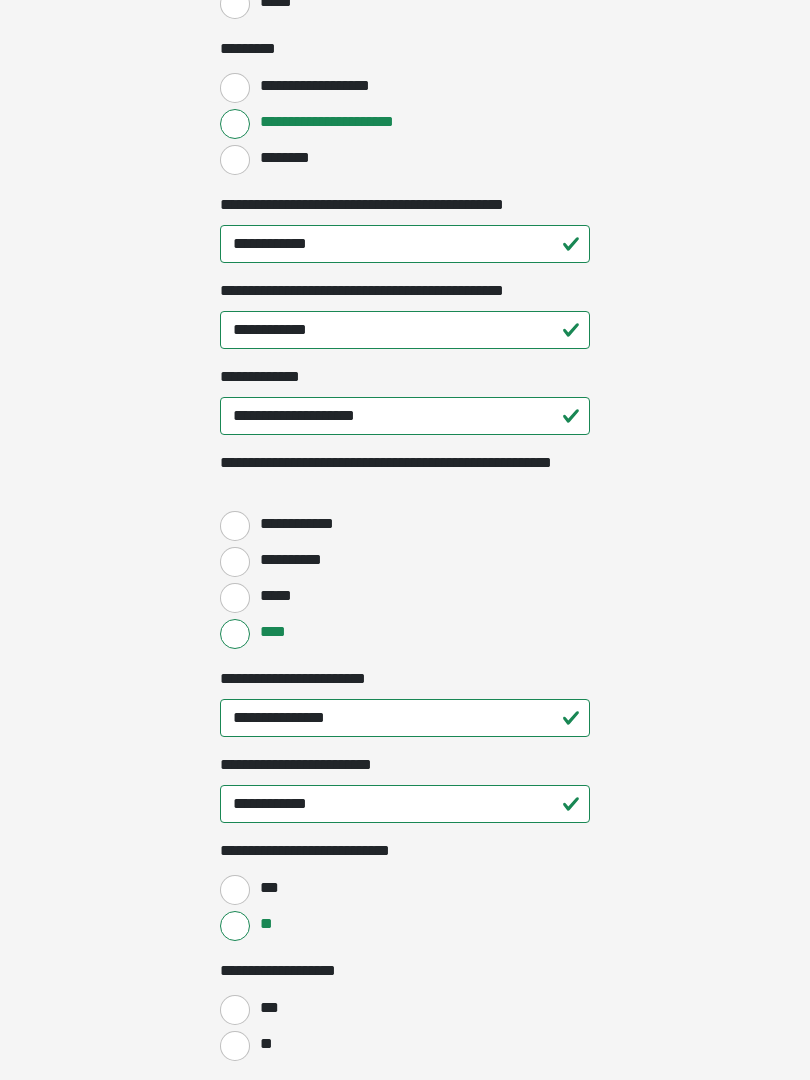 click on "**" at bounding box center [235, 1046] 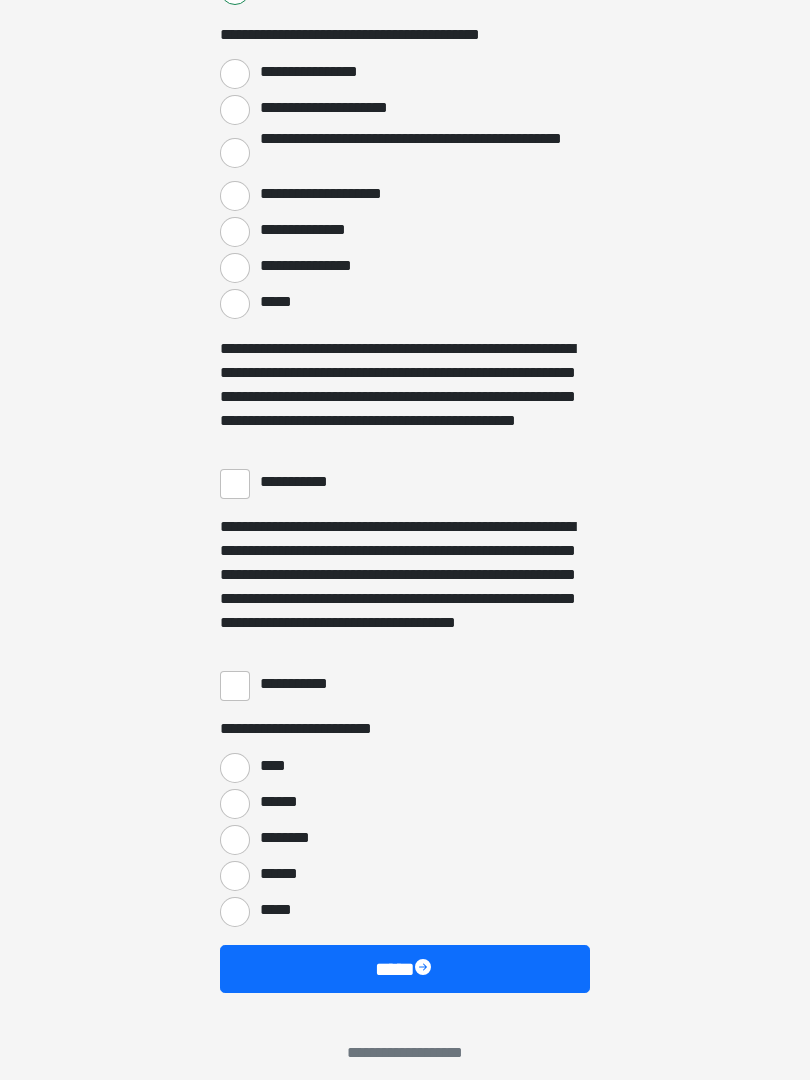 scroll, scrollTop: 3381, scrollLeft: 0, axis: vertical 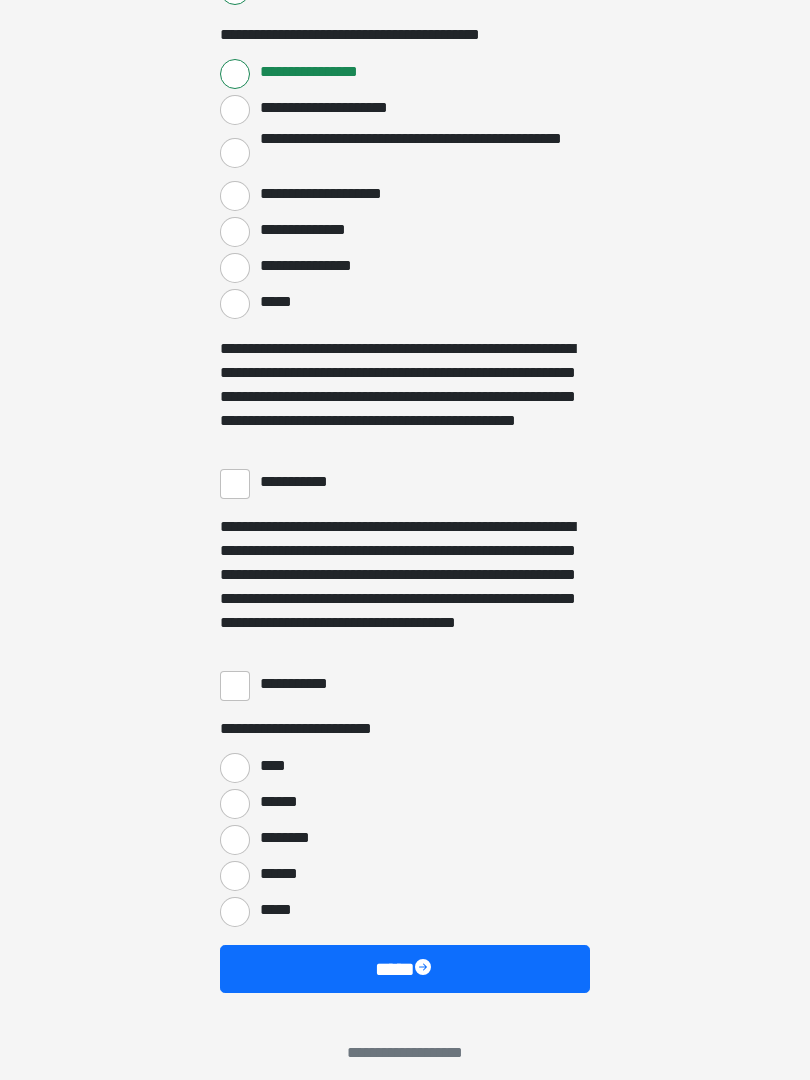 click on "**********" at bounding box center (235, 484) 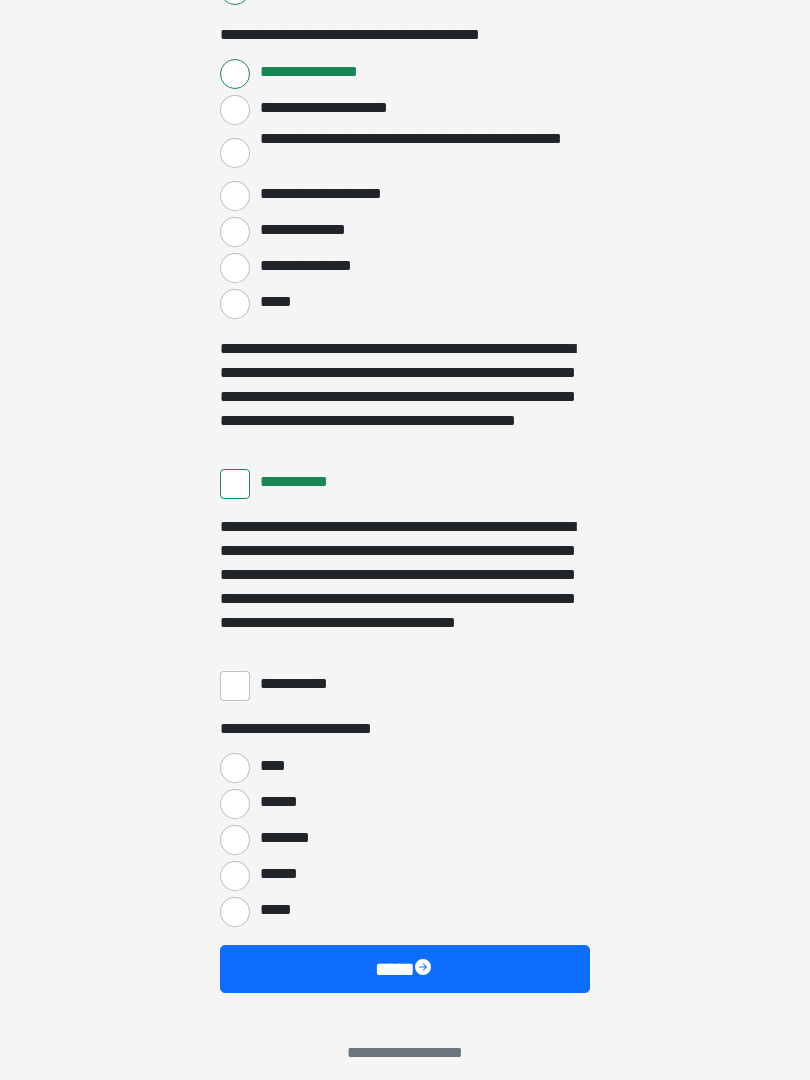 click on "**********" at bounding box center (235, 686) 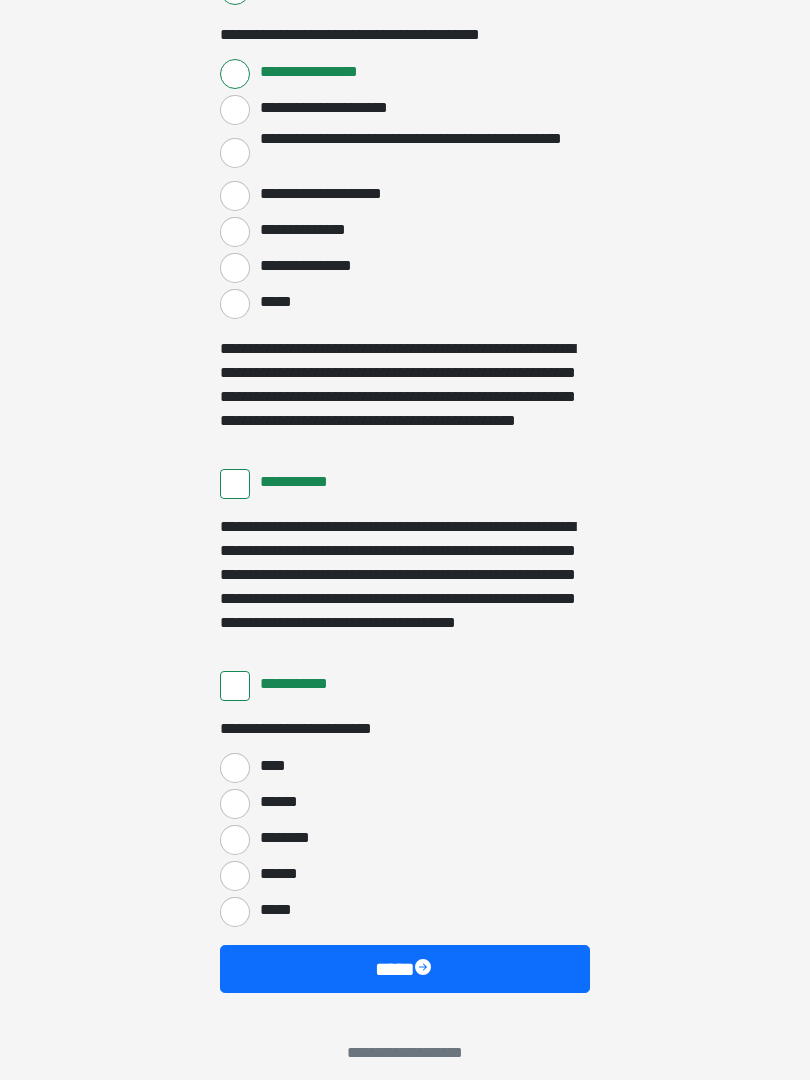 click on "****" at bounding box center [235, 768] 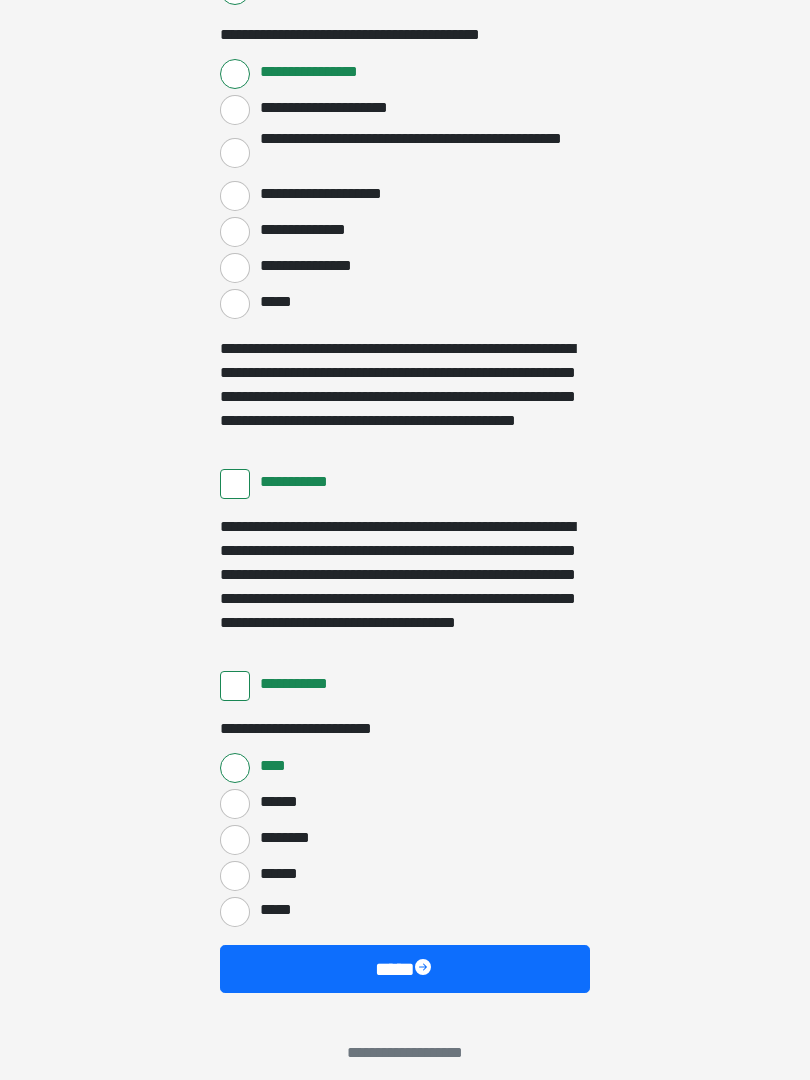 click on "****" at bounding box center (405, 969) 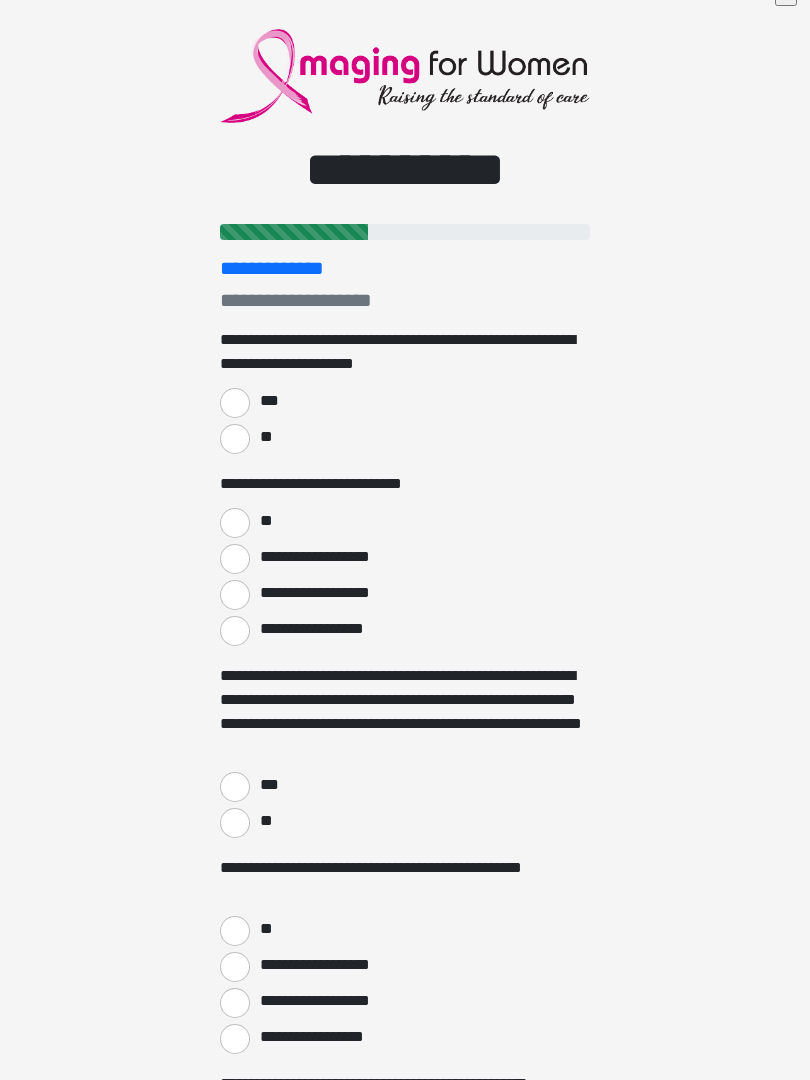 scroll, scrollTop: 0, scrollLeft: 0, axis: both 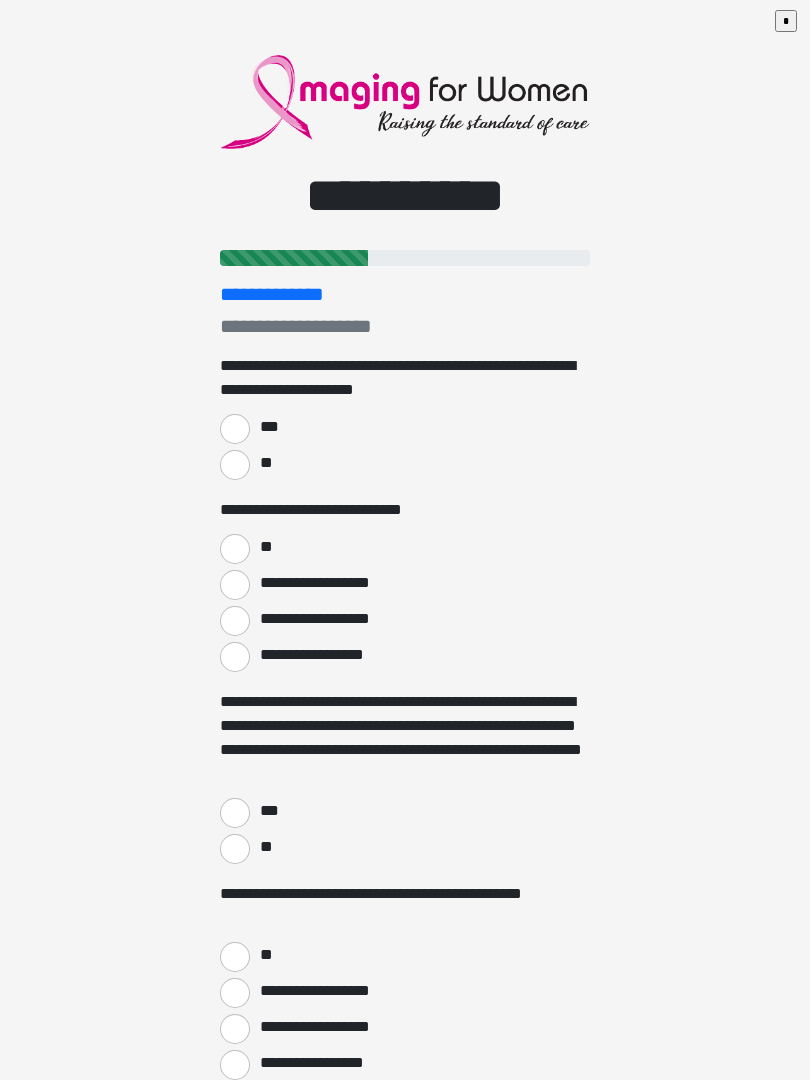 click on "***" at bounding box center (235, 429) 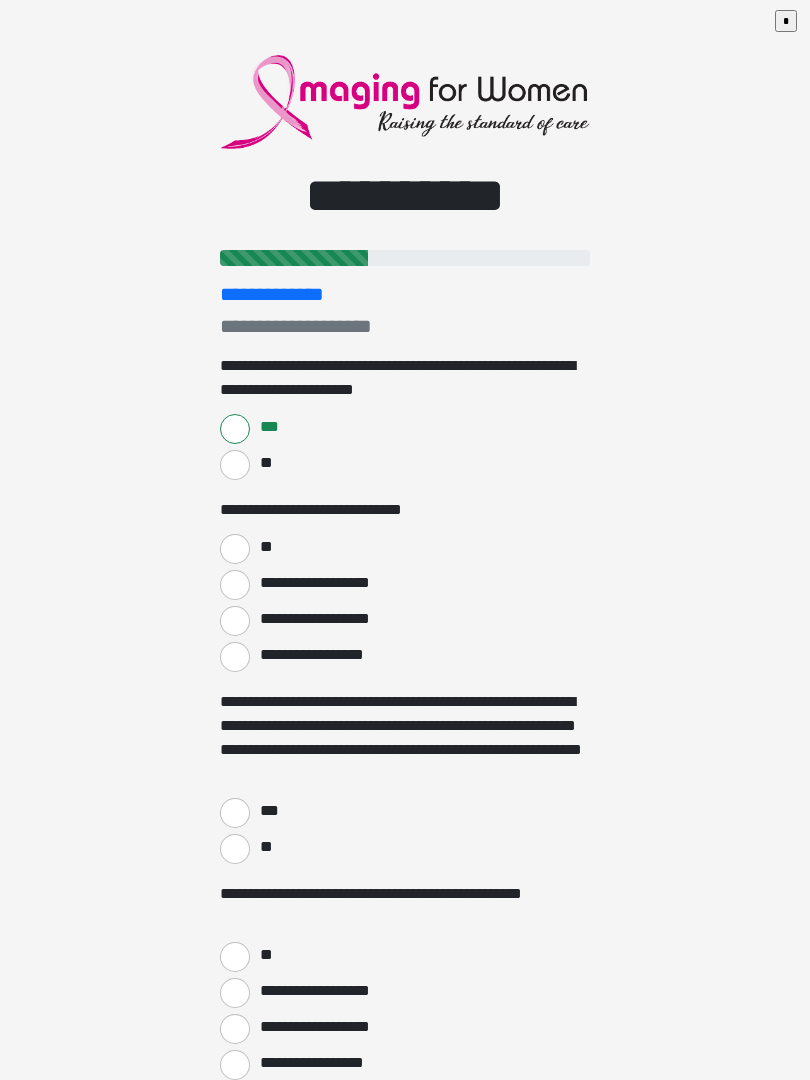 click on "**" at bounding box center [235, 549] 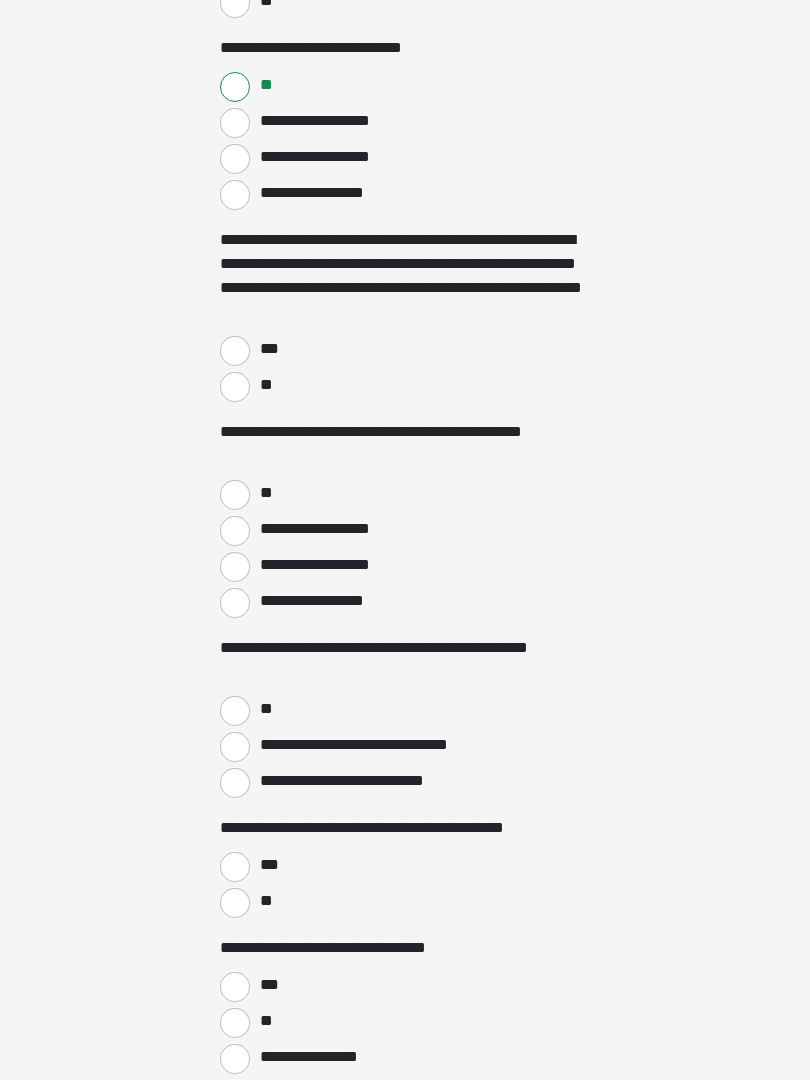 scroll, scrollTop: 470, scrollLeft: 0, axis: vertical 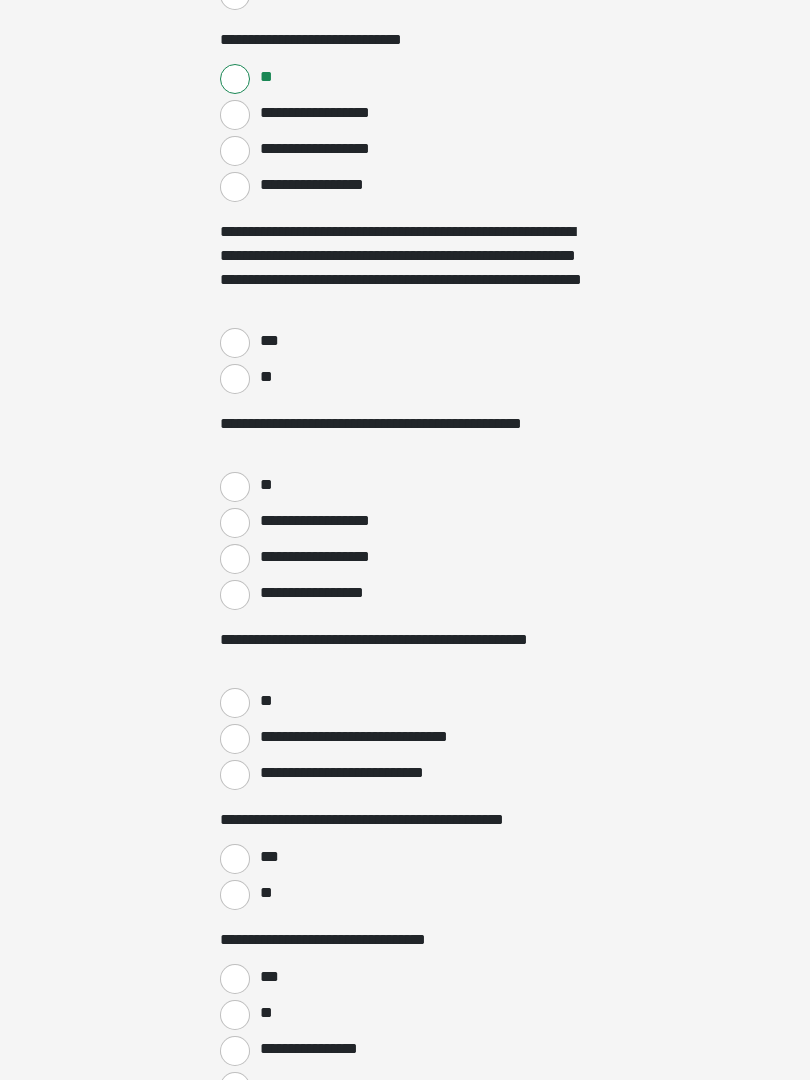 click on "***" at bounding box center [235, 343] 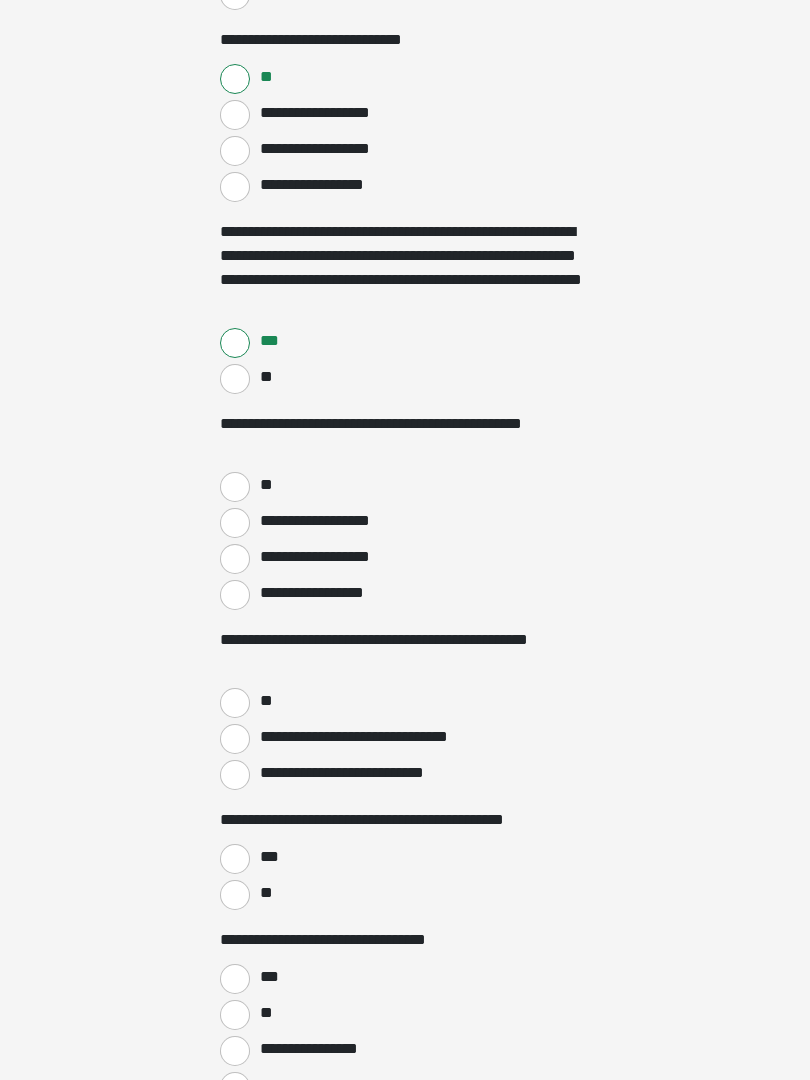 click on "**" at bounding box center (405, 485) 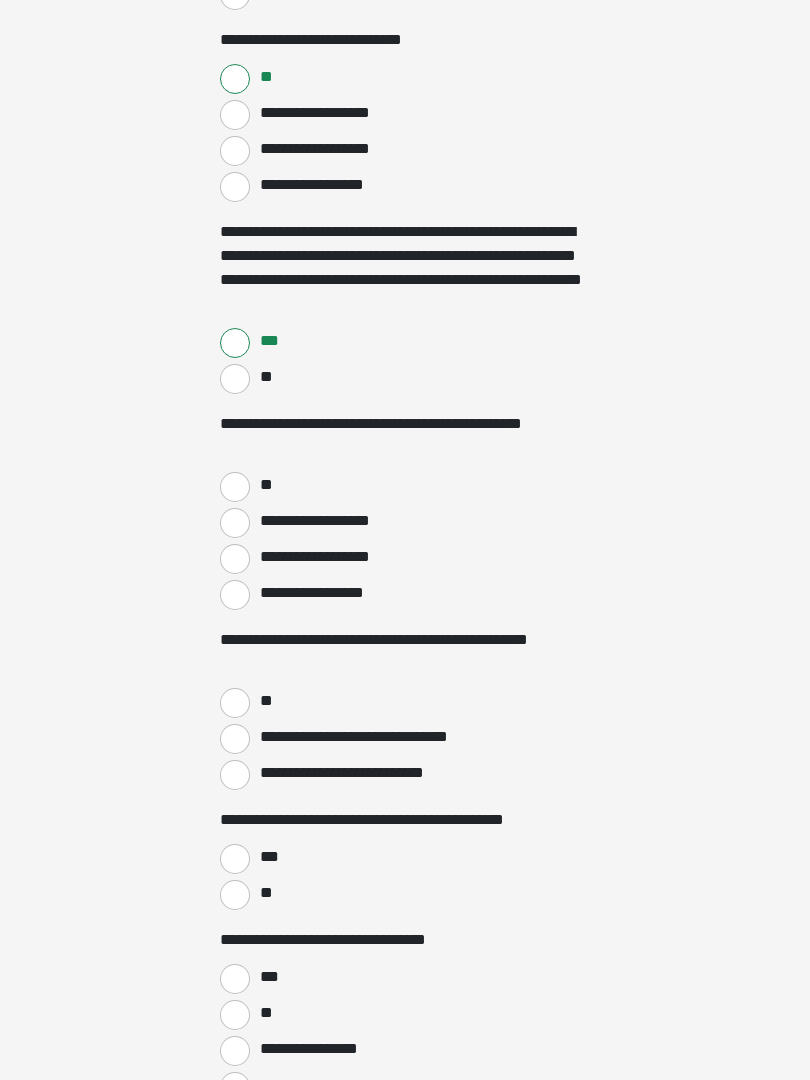 click on "**" at bounding box center (235, 703) 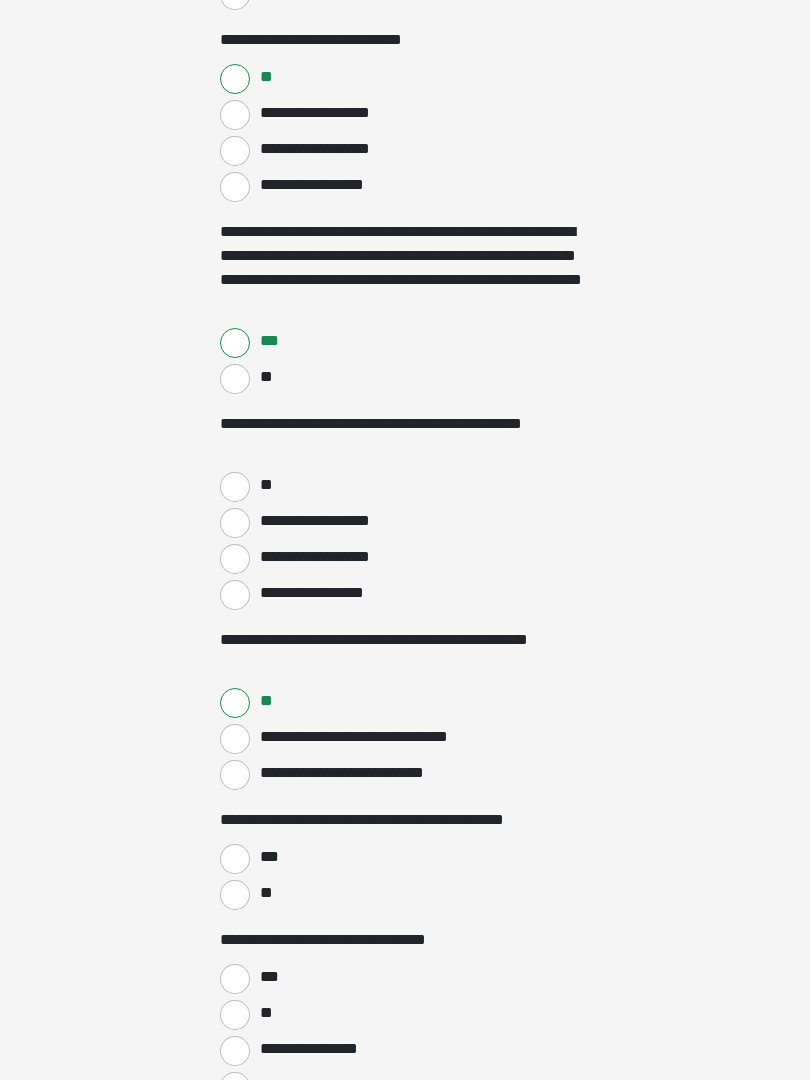 click on "***" at bounding box center [235, 859] 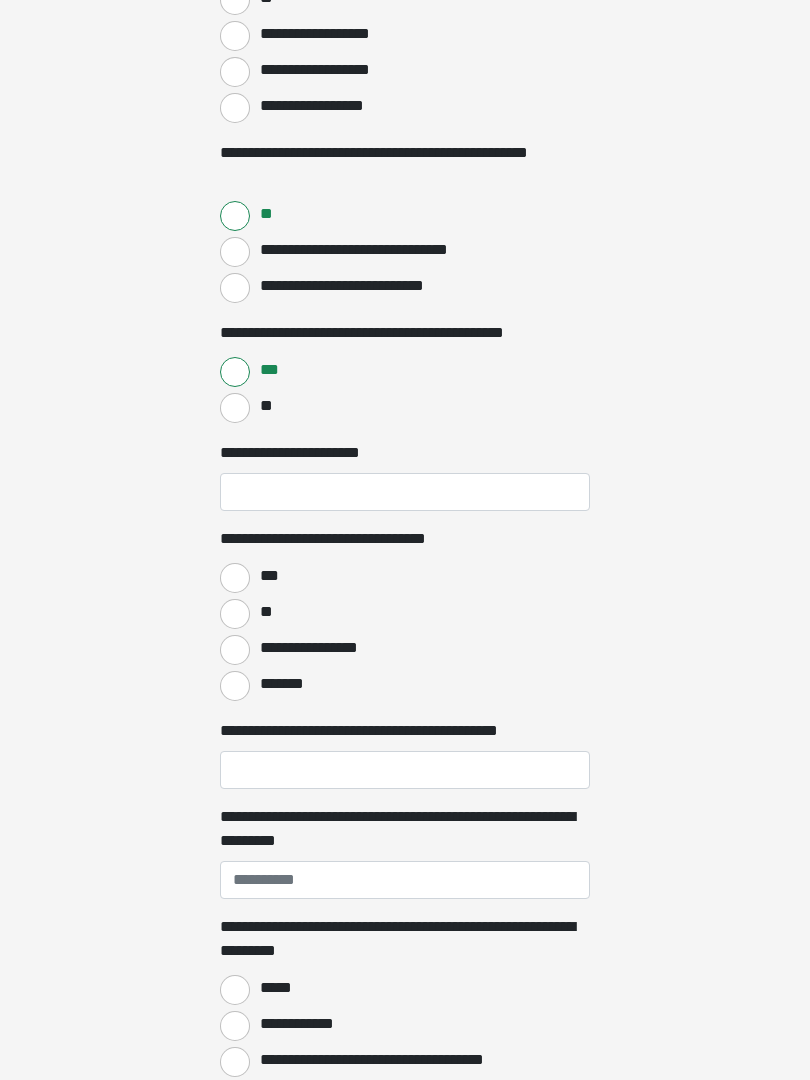 scroll, scrollTop: 957, scrollLeft: 0, axis: vertical 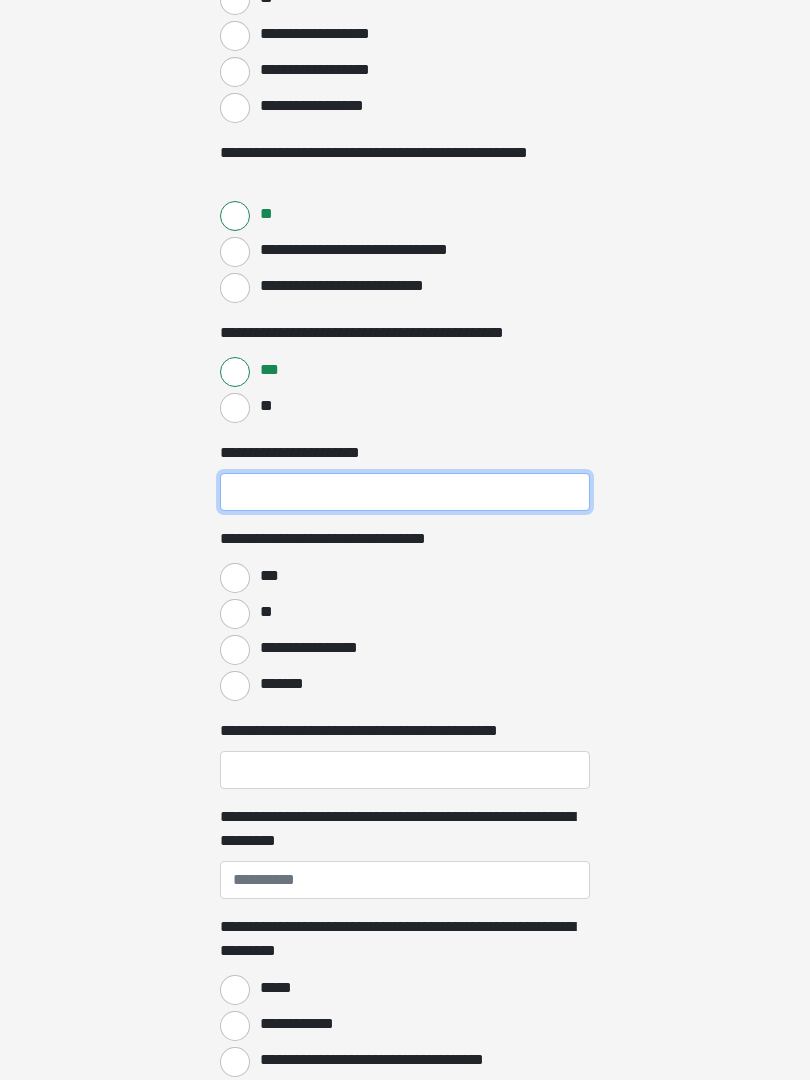 click on "**********" at bounding box center (405, 492) 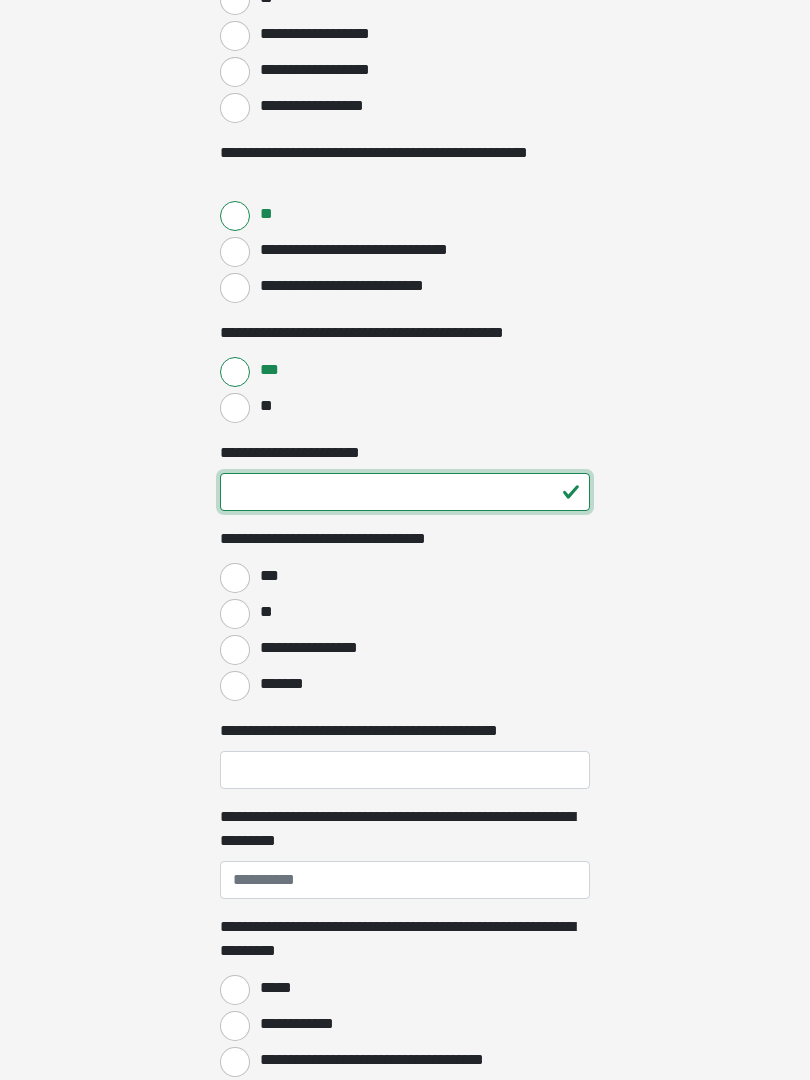 type on "**" 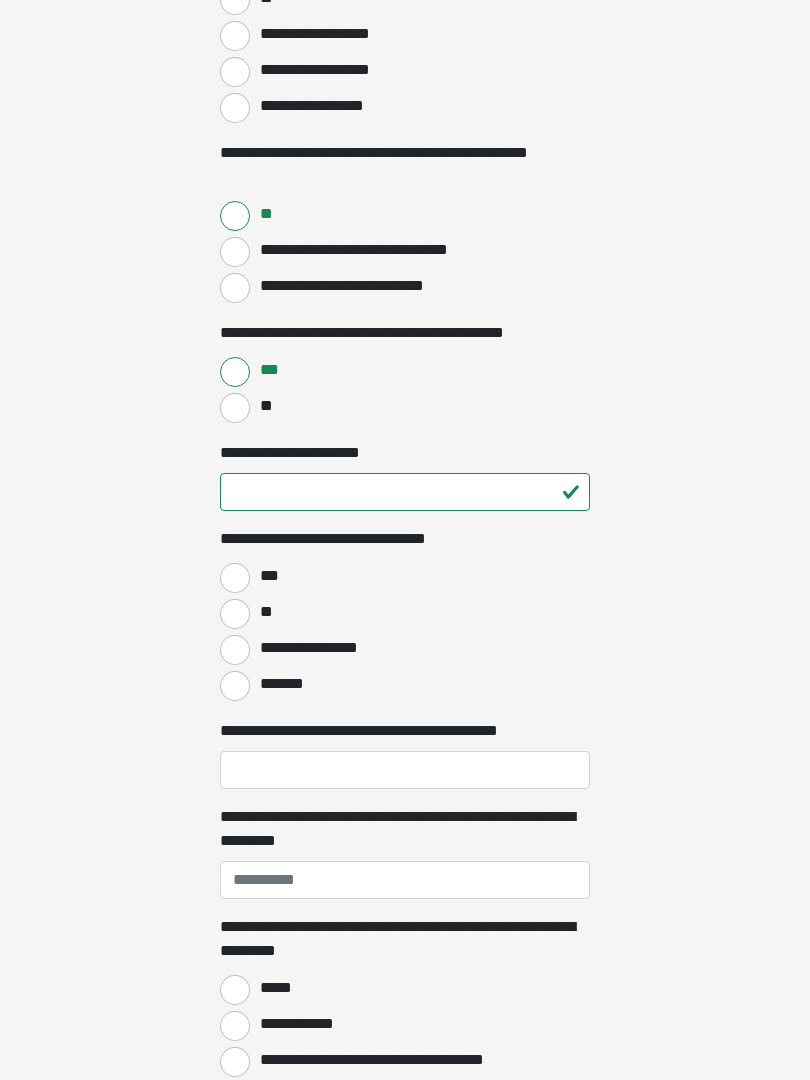 click on "***" at bounding box center (235, 578) 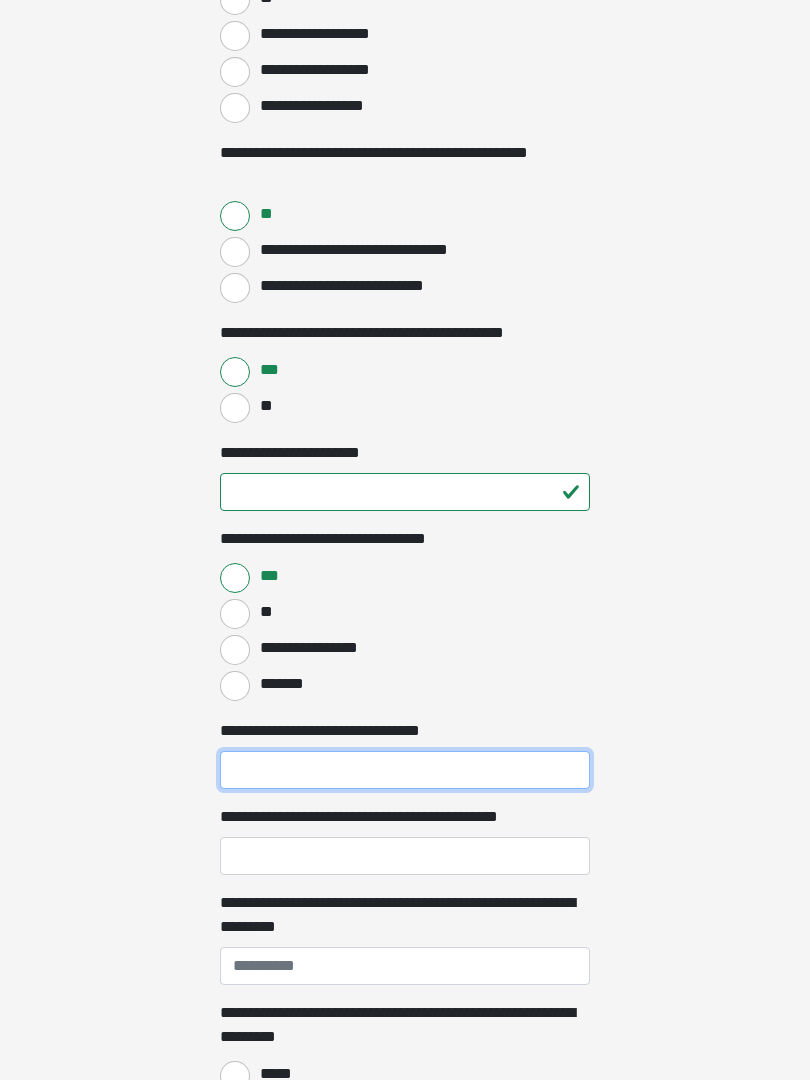 click on "**********" at bounding box center (405, 770) 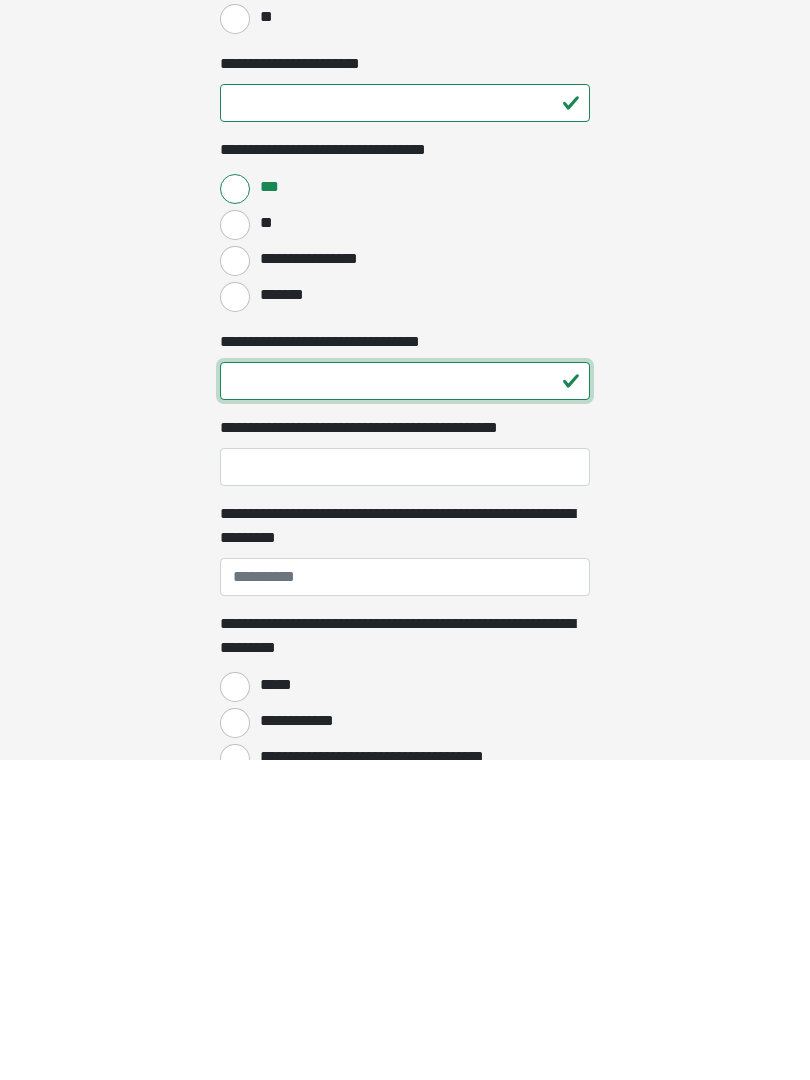 type on "**" 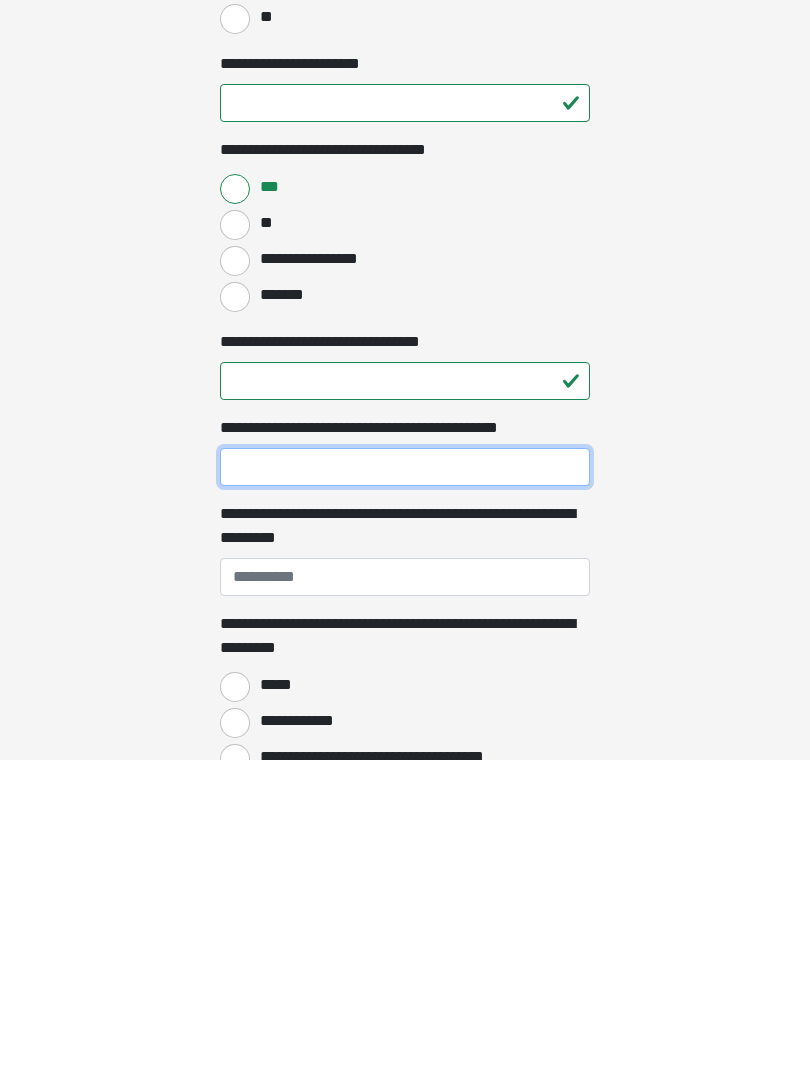 click on "**********" at bounding box center [405, 787] 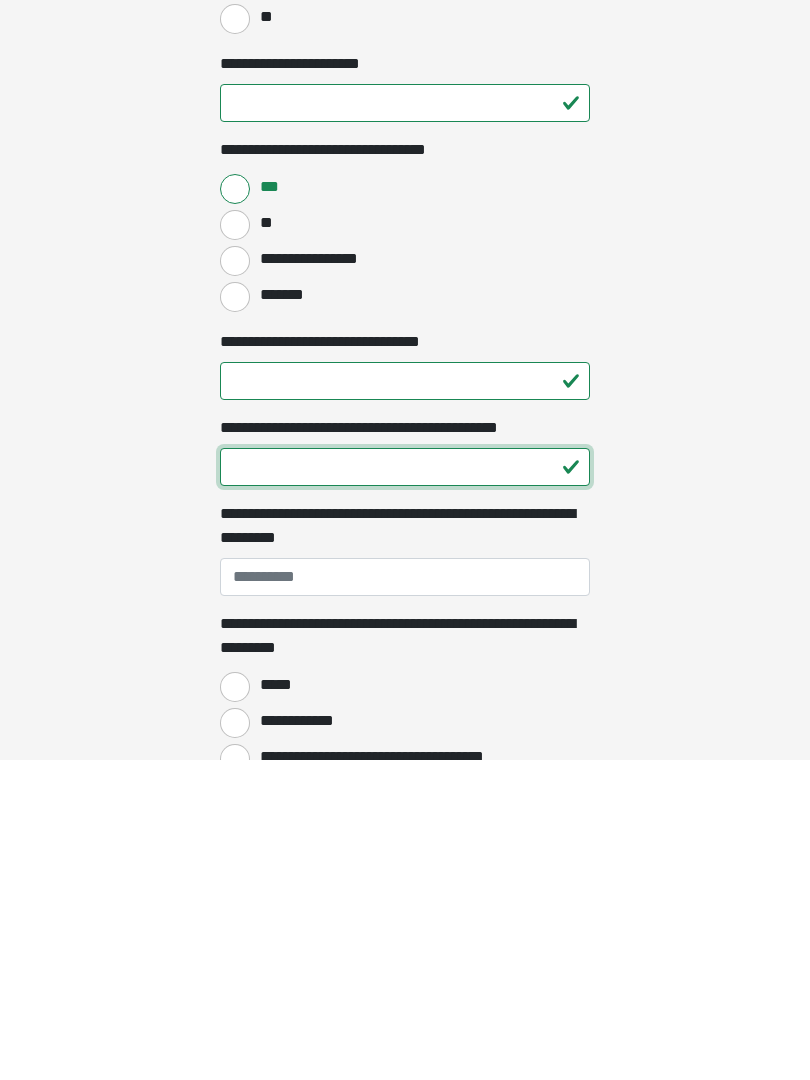 type on "**" 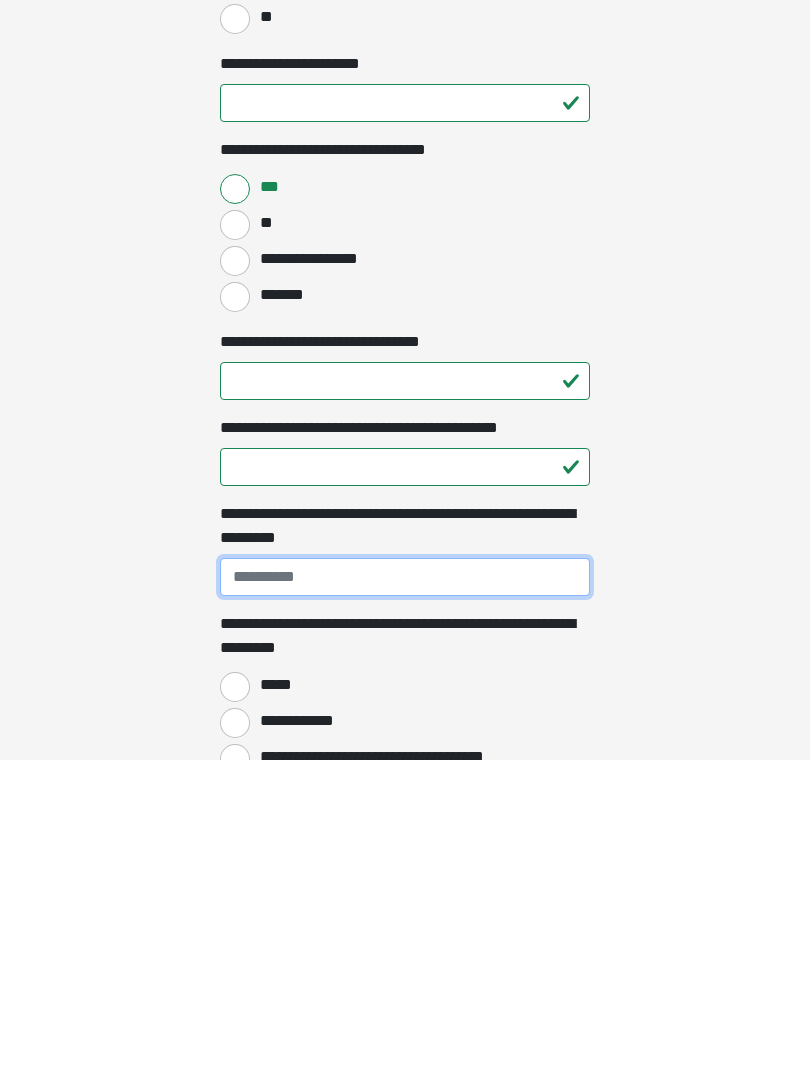 click on "**********" at bounding box center [405, 897] 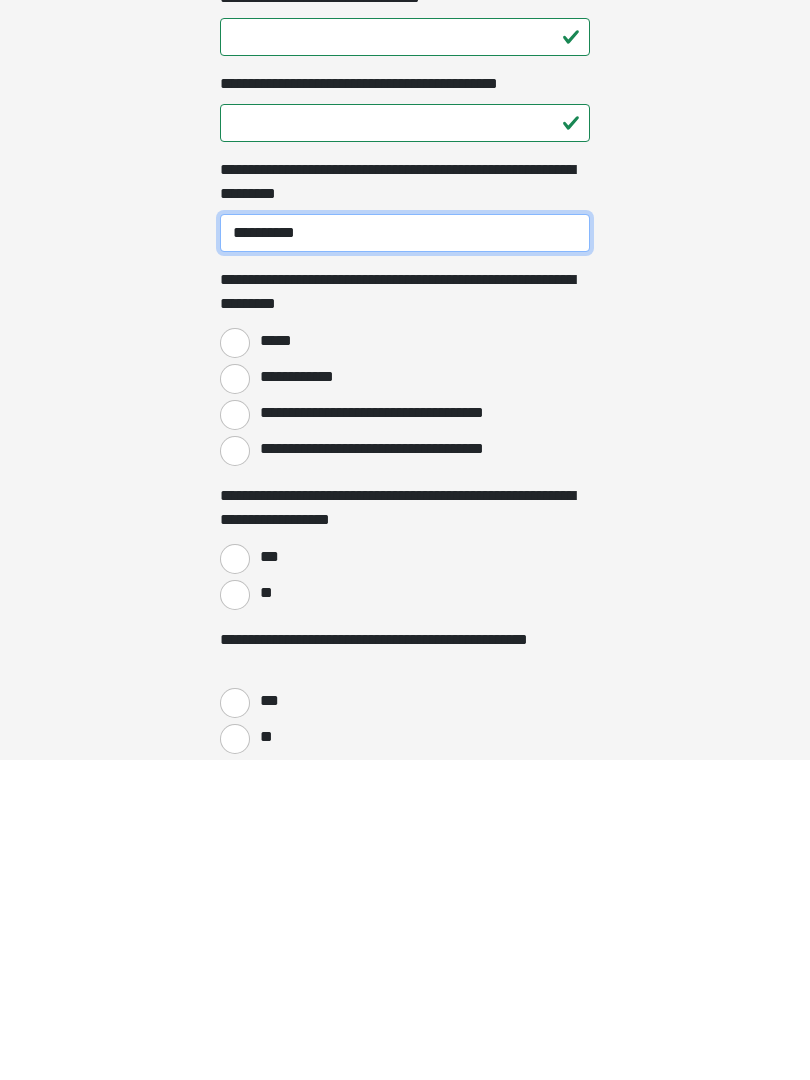 scroll, scrollTop: 1377, scrollLeft: 0, axis: vertical 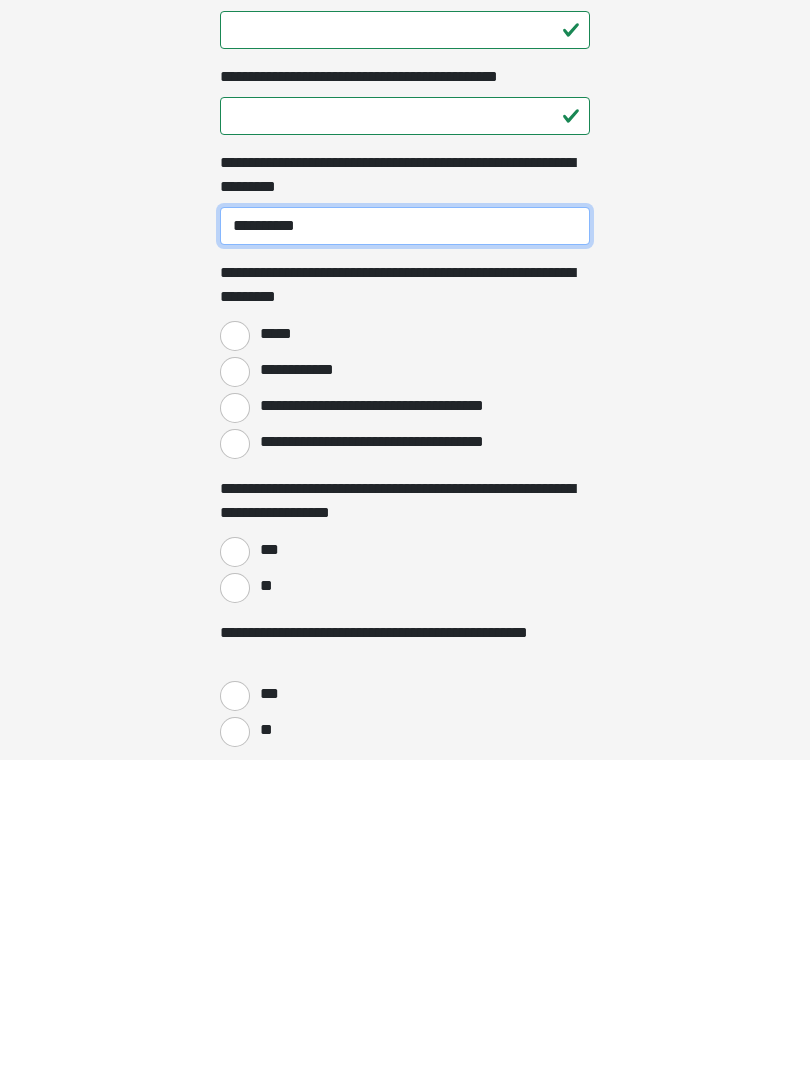 type on "**********" 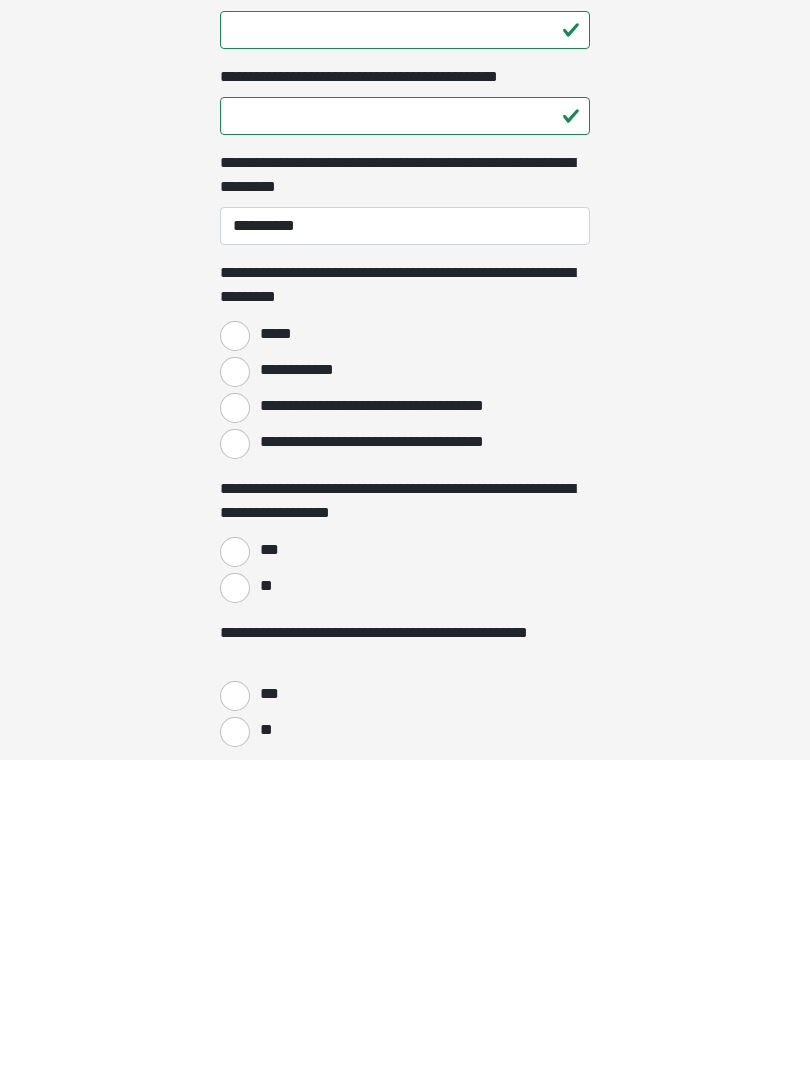 click on "*****" at bounding box center (235, 656) 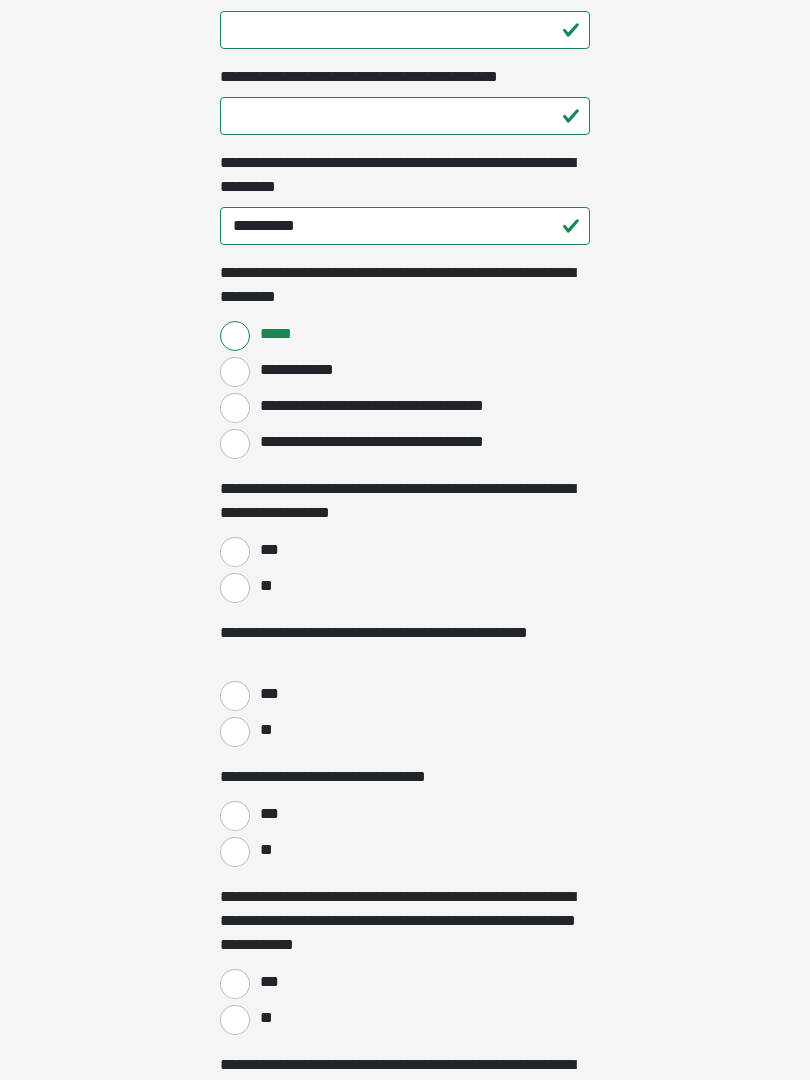 click on "**" at bounding box center (235, 588) 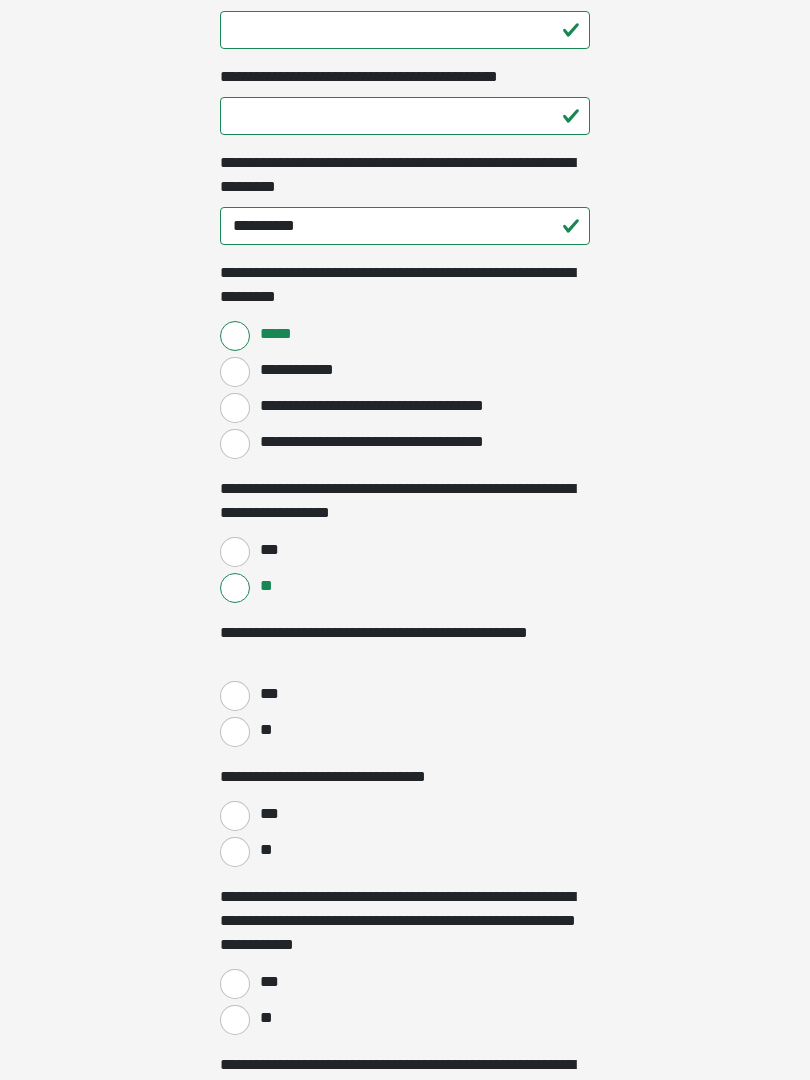 click on "**" at bounding box center (235, 732) 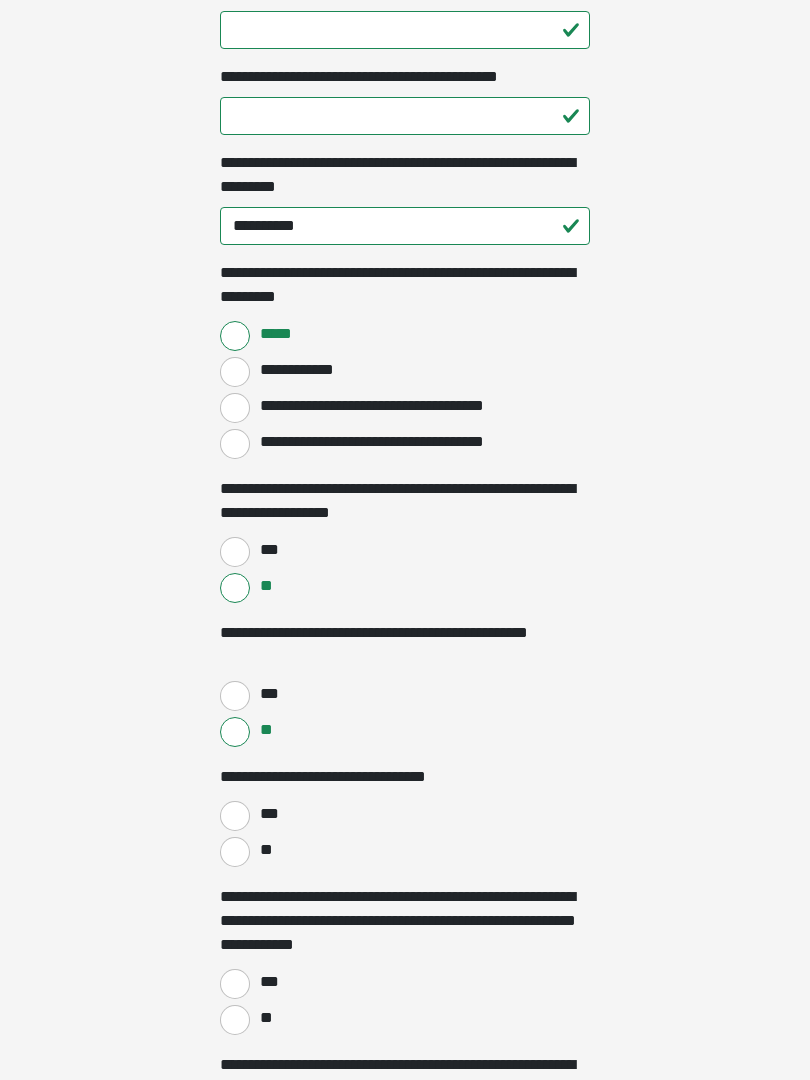 click on "**" at bounding box center [235, 852] 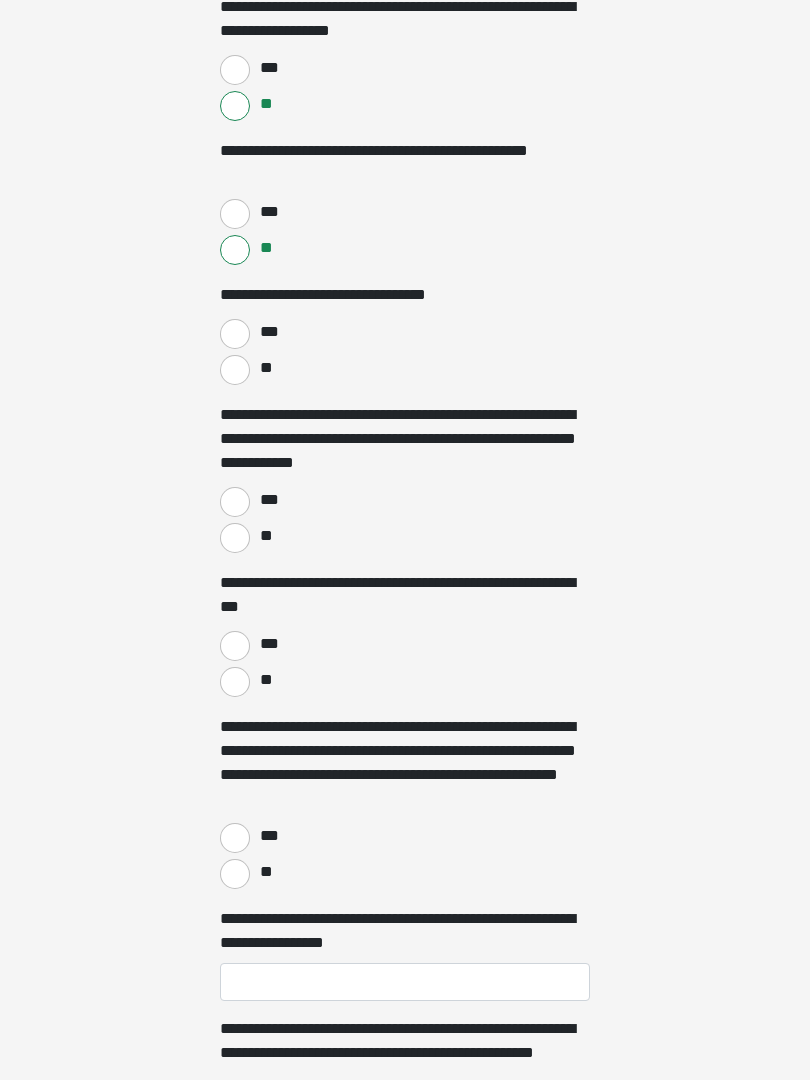 scroll, scrollTop: 2181, scrollLeft: 0, axis: vertical 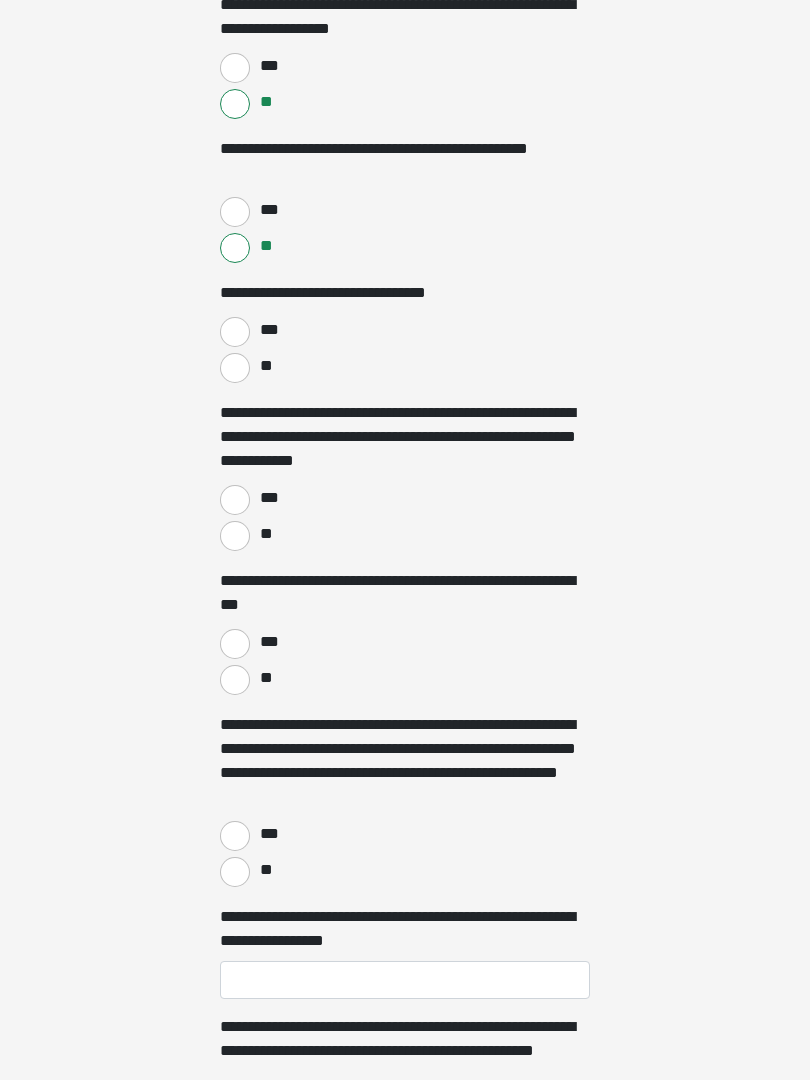 click on "**" at bounding box center [235, 536] 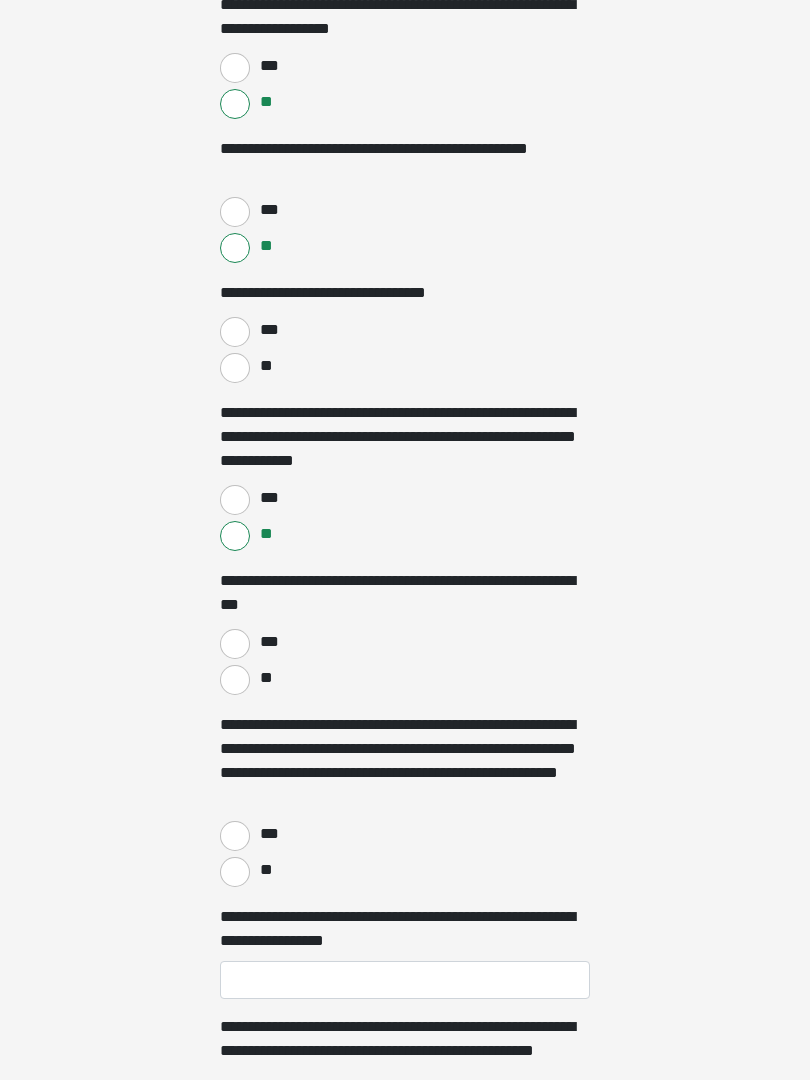 click on "**" at bounding box center [235, 680] 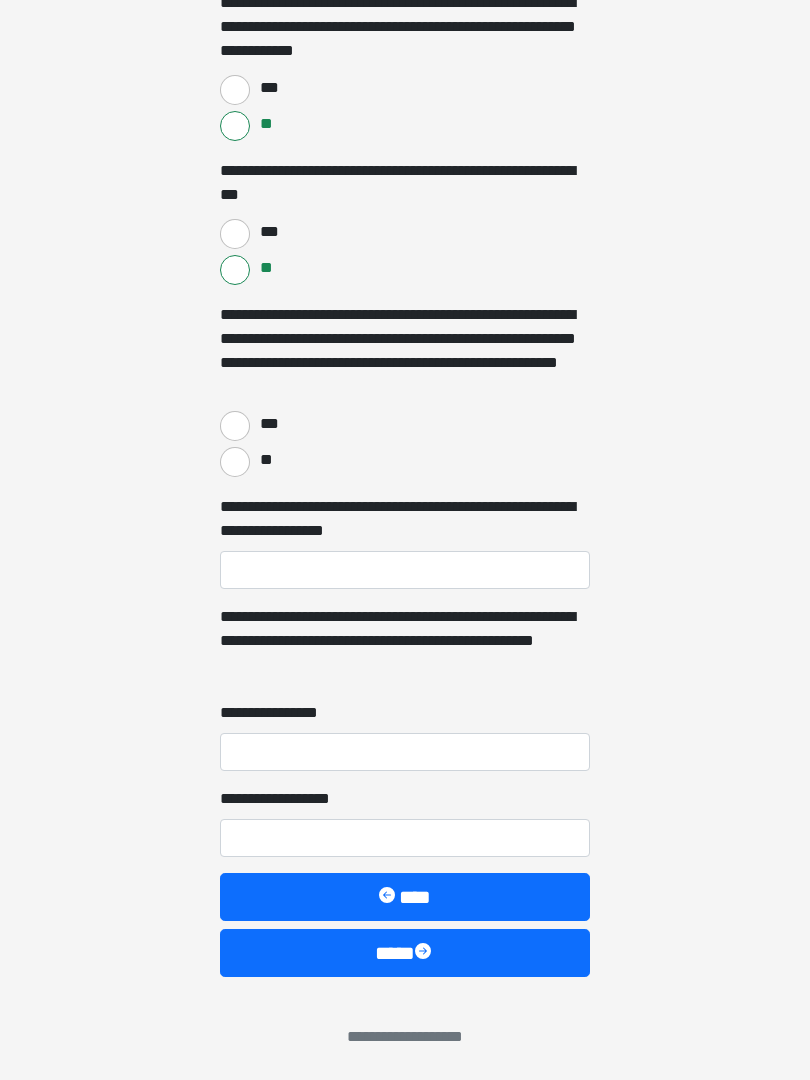 scroll, scrollTop: 2591, scrollLeft: 0, axis: vertical 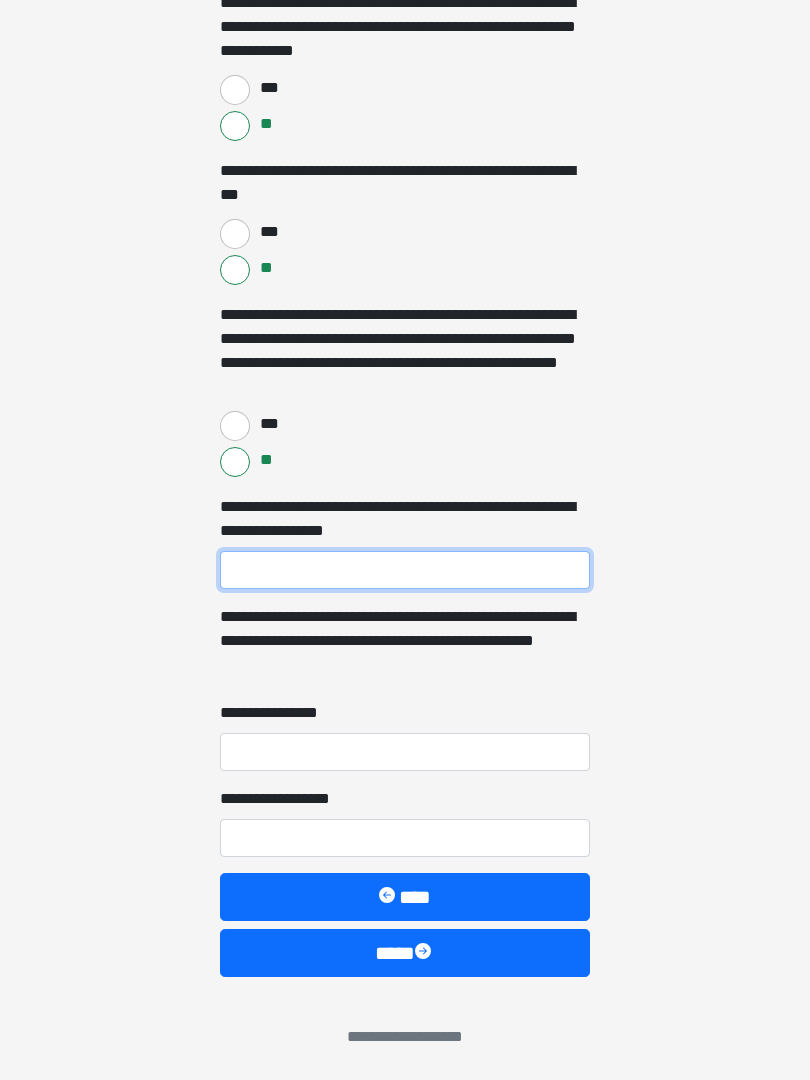 click on "**********" at bounding box center [405, 570] 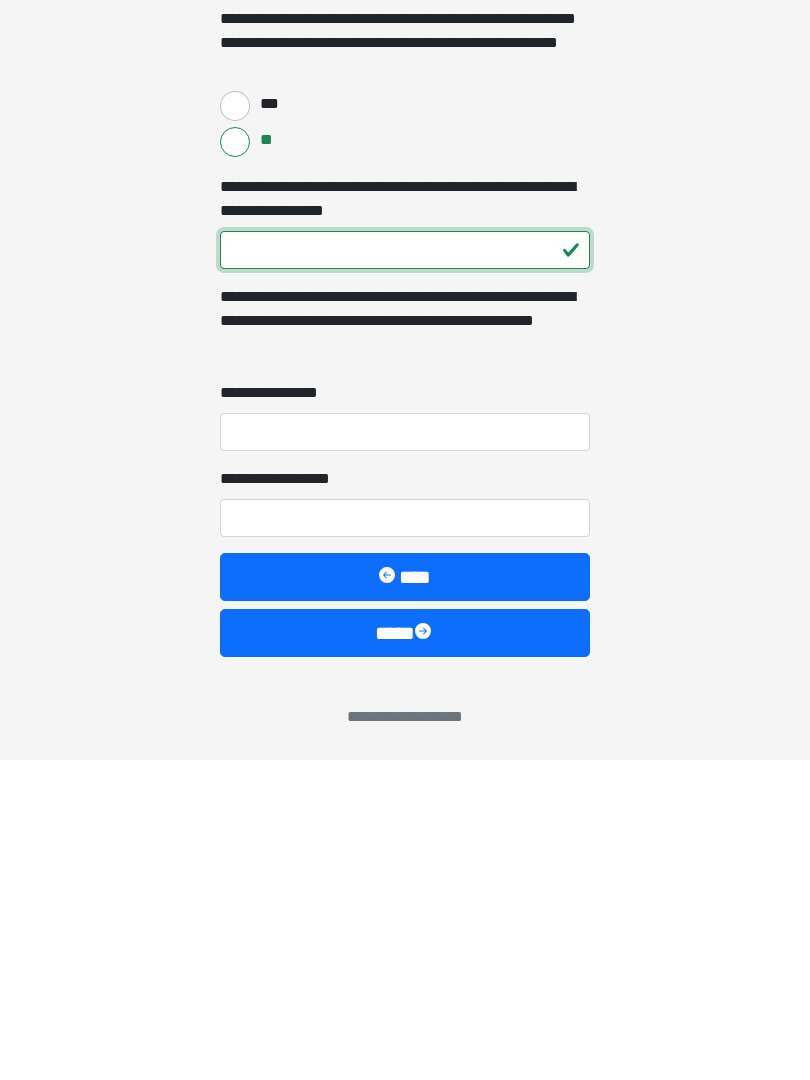 type on "***" 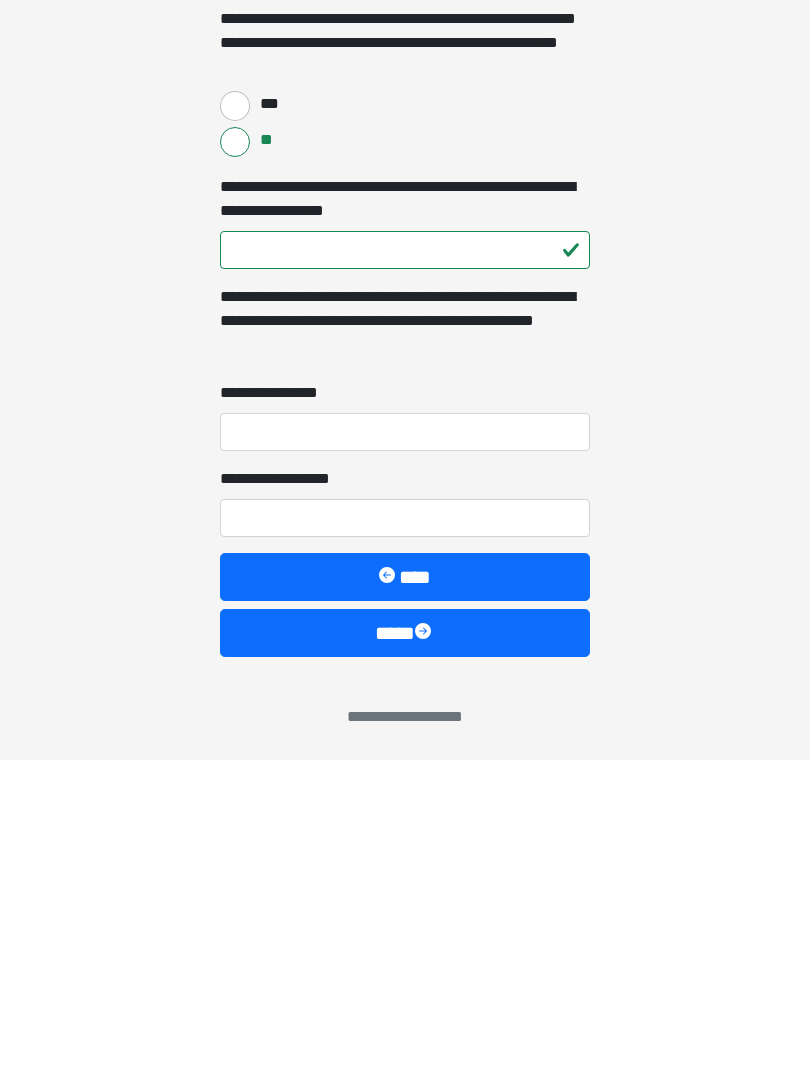 click on "**********" at bounding box center (405, 752) 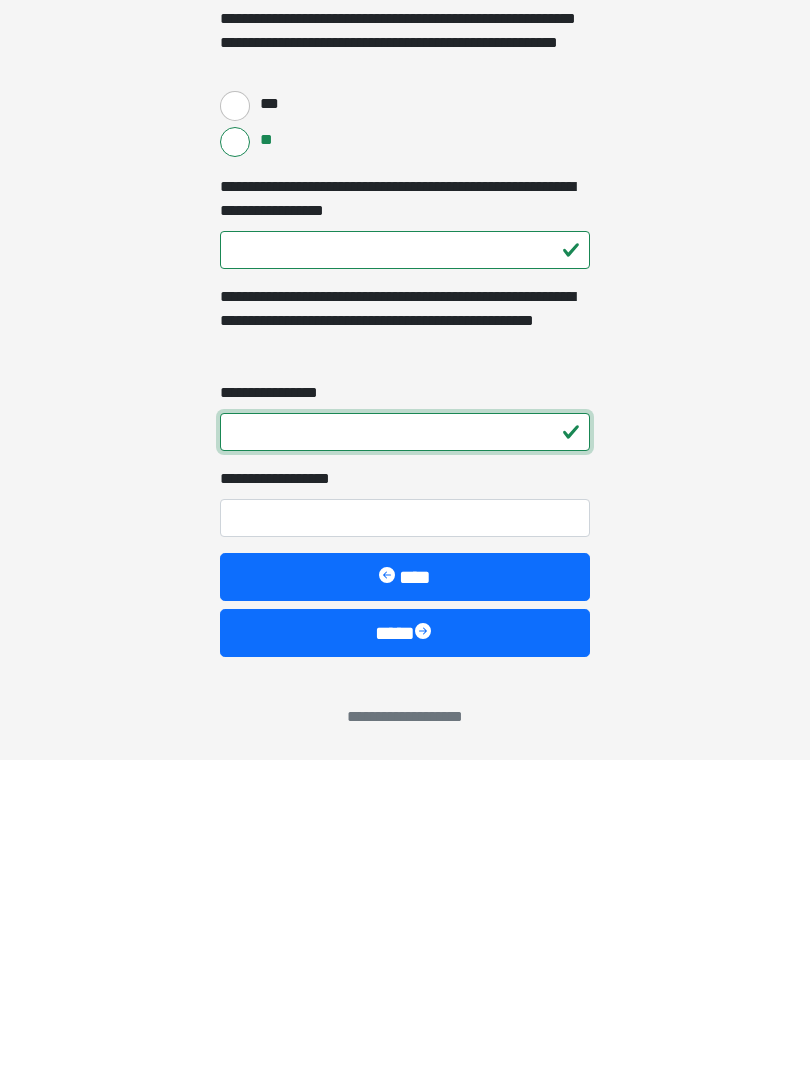 type on "*" 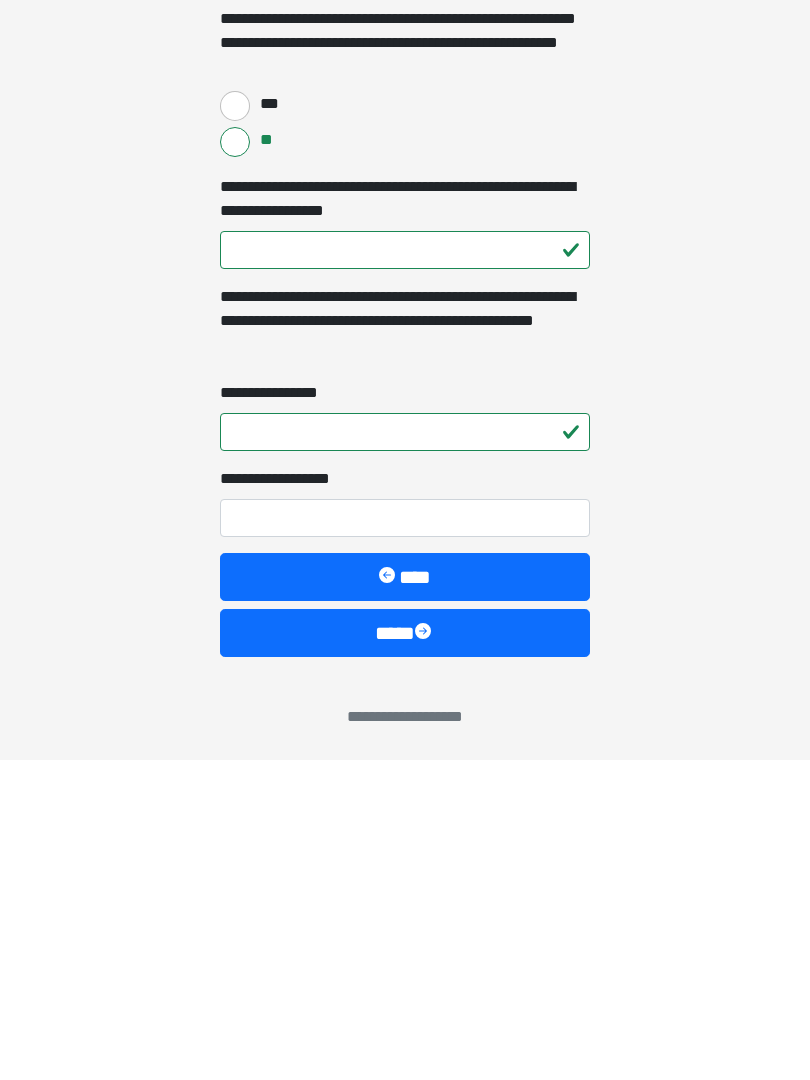 click on "**********" at bounding box center (405, 838) 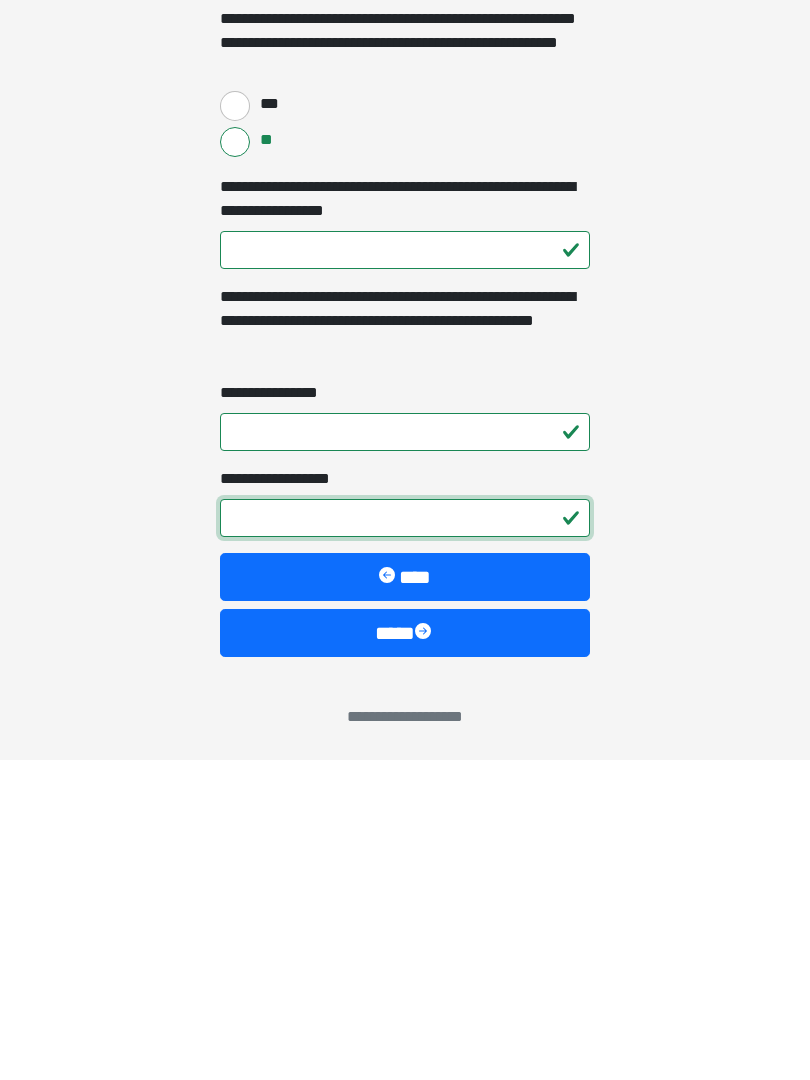 type on "*" 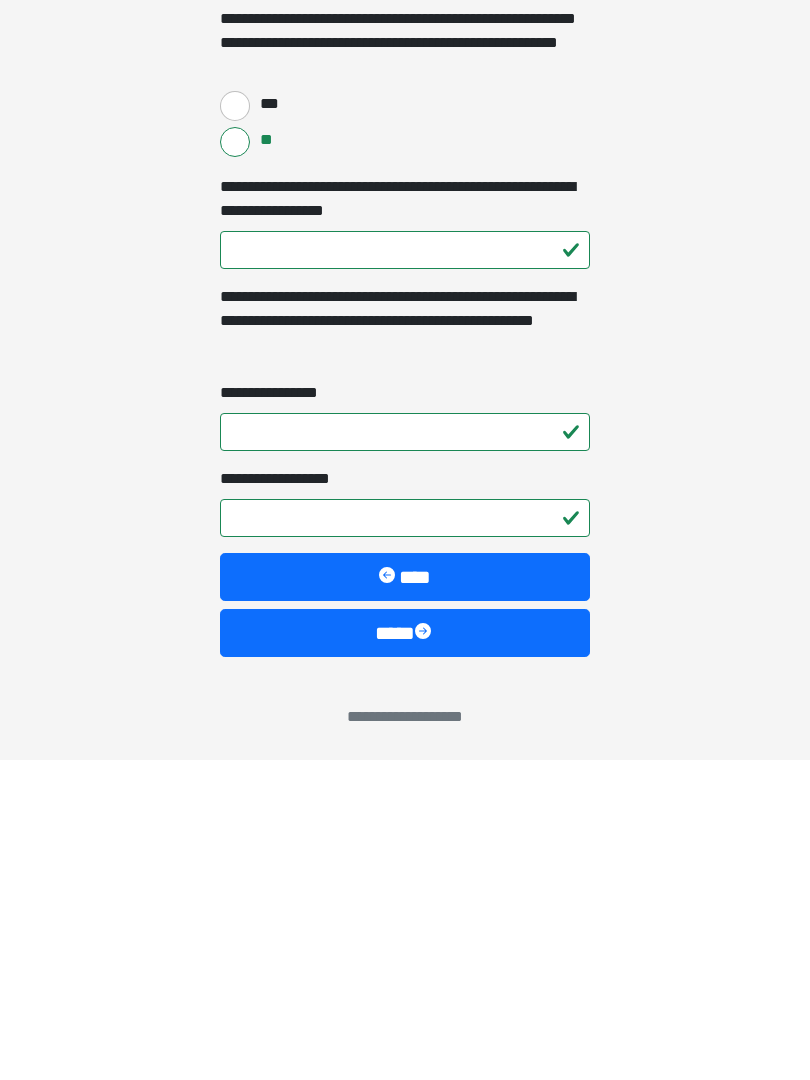 click on "****" at bounding box center [405, 953] 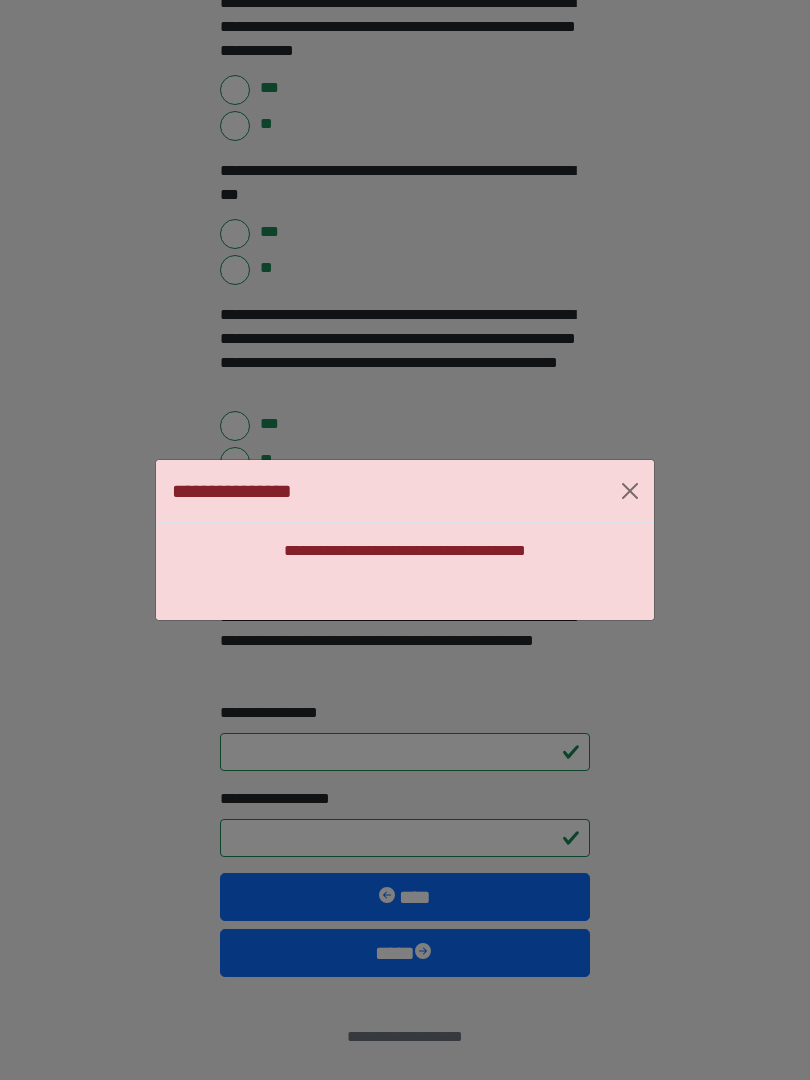click at bounding box center (630, 491) 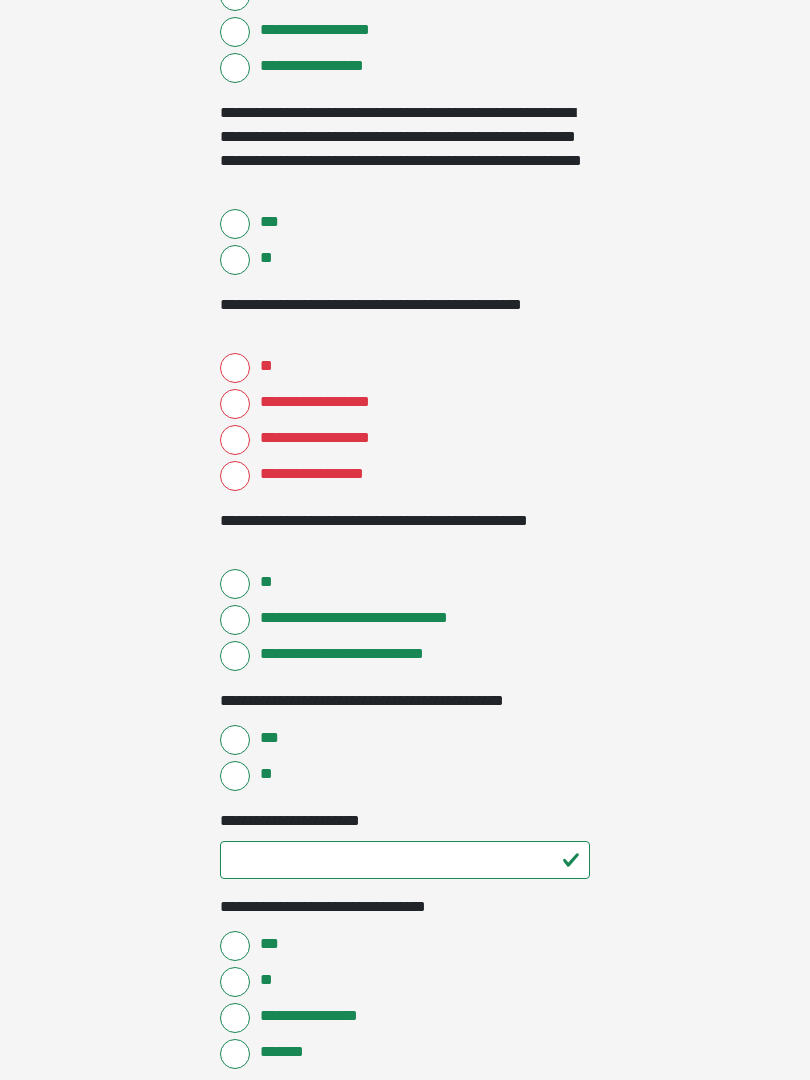 scroll, scrollTop: 577, scrollLeft: 0, axis: vertical 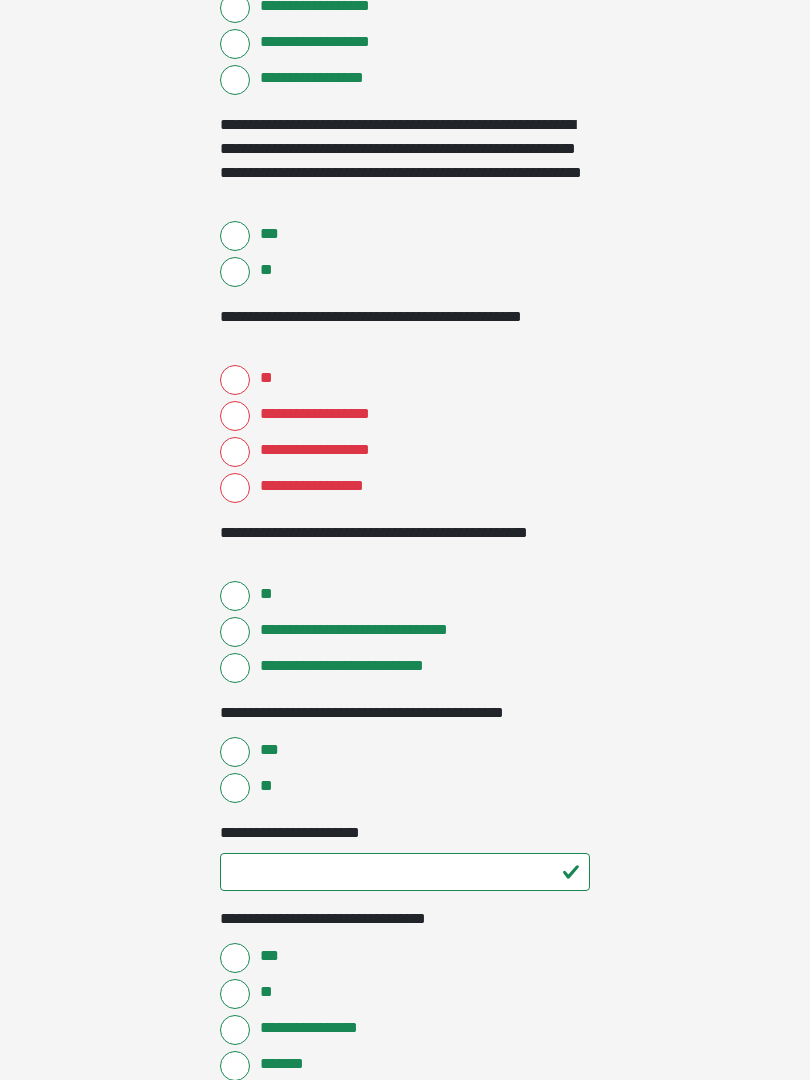 click on "**" at bounding box center [235, 380] 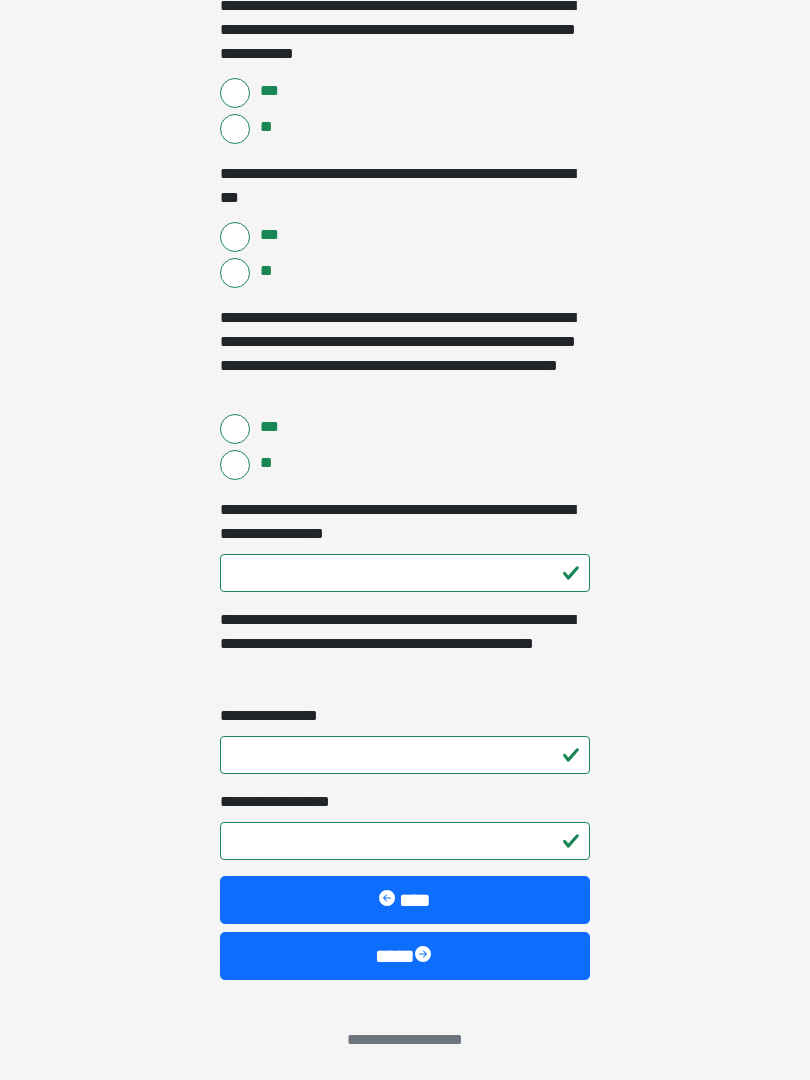 scroll, scrollTop: 2591, scrollLeft: 0, axis: vertical 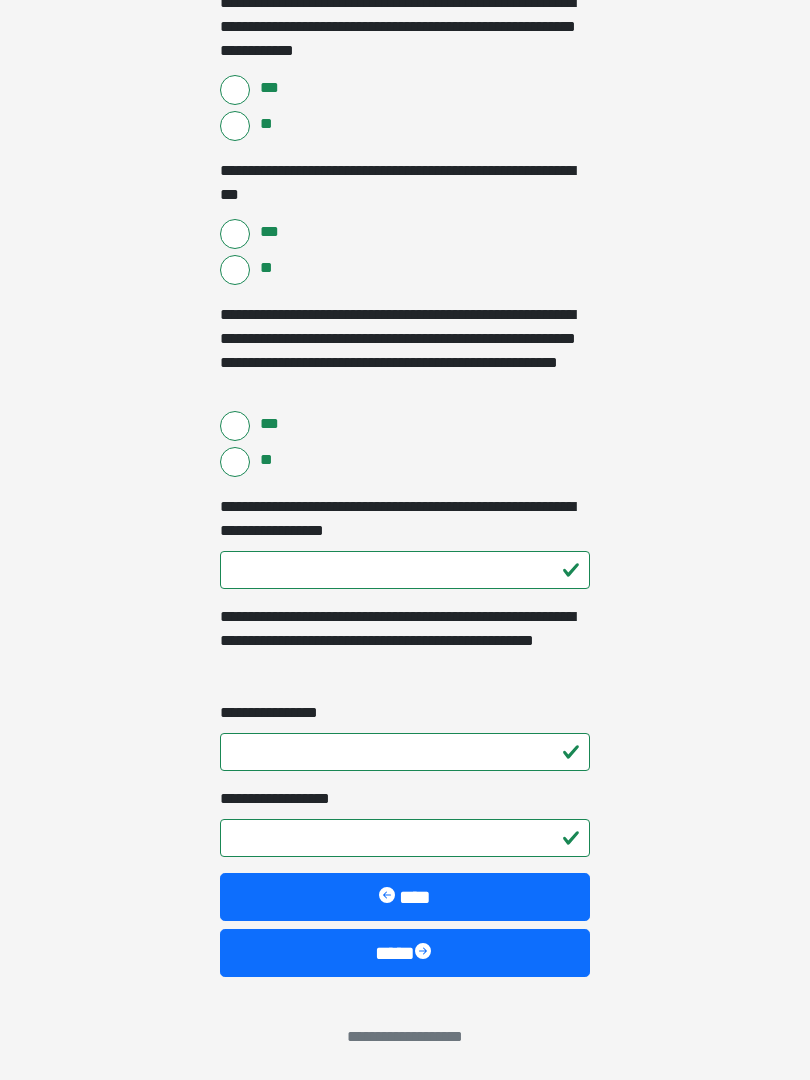 click on "****" at bounding box center (405, 953) 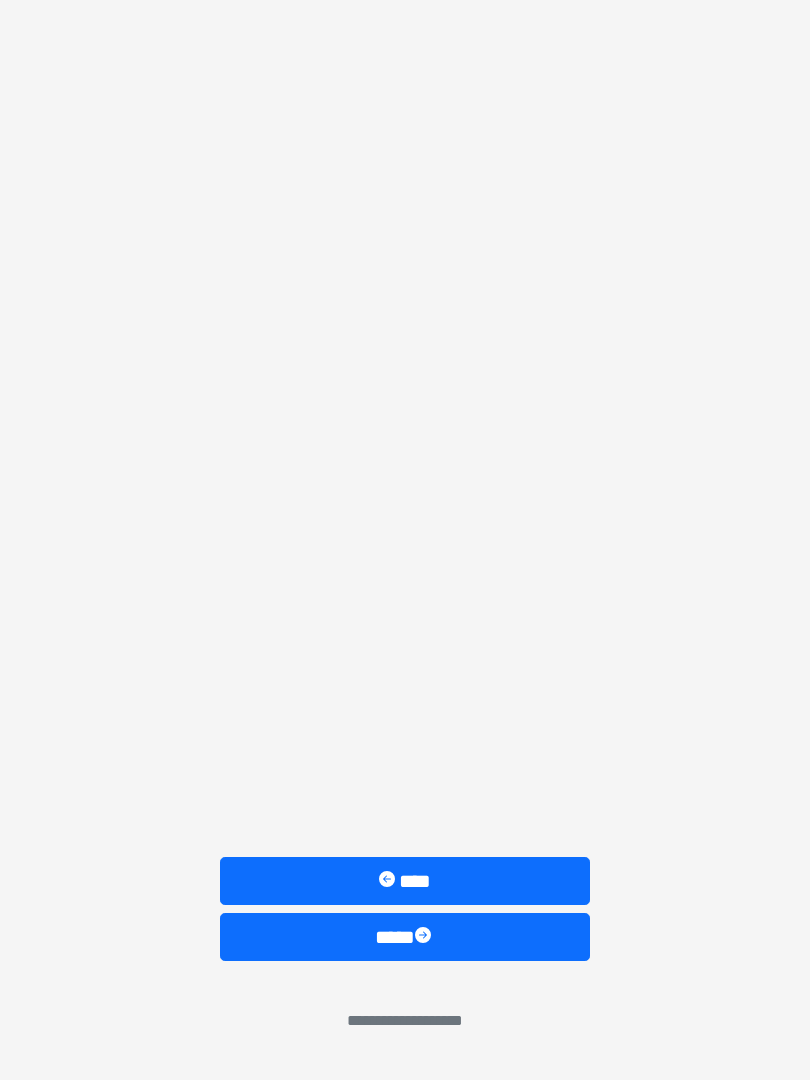 scroll, scrollTop: 0, scrollLeft: 0, axis: both 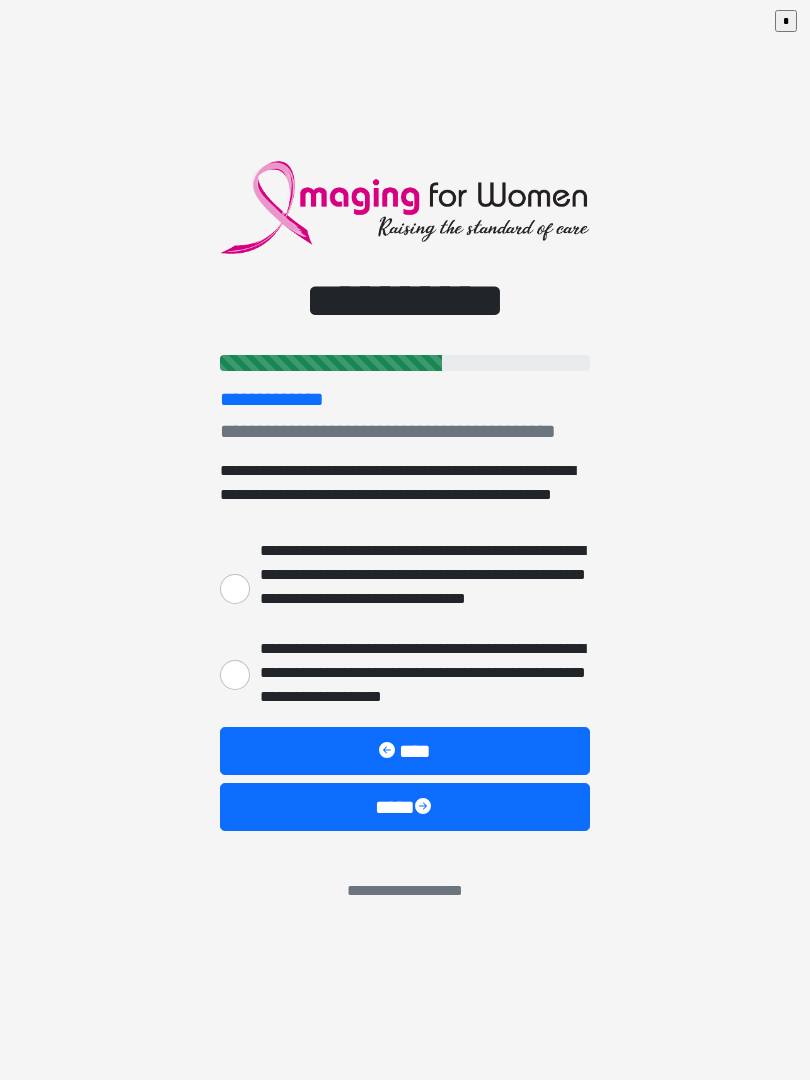 click on "**********" at bounding box center [235, 675] 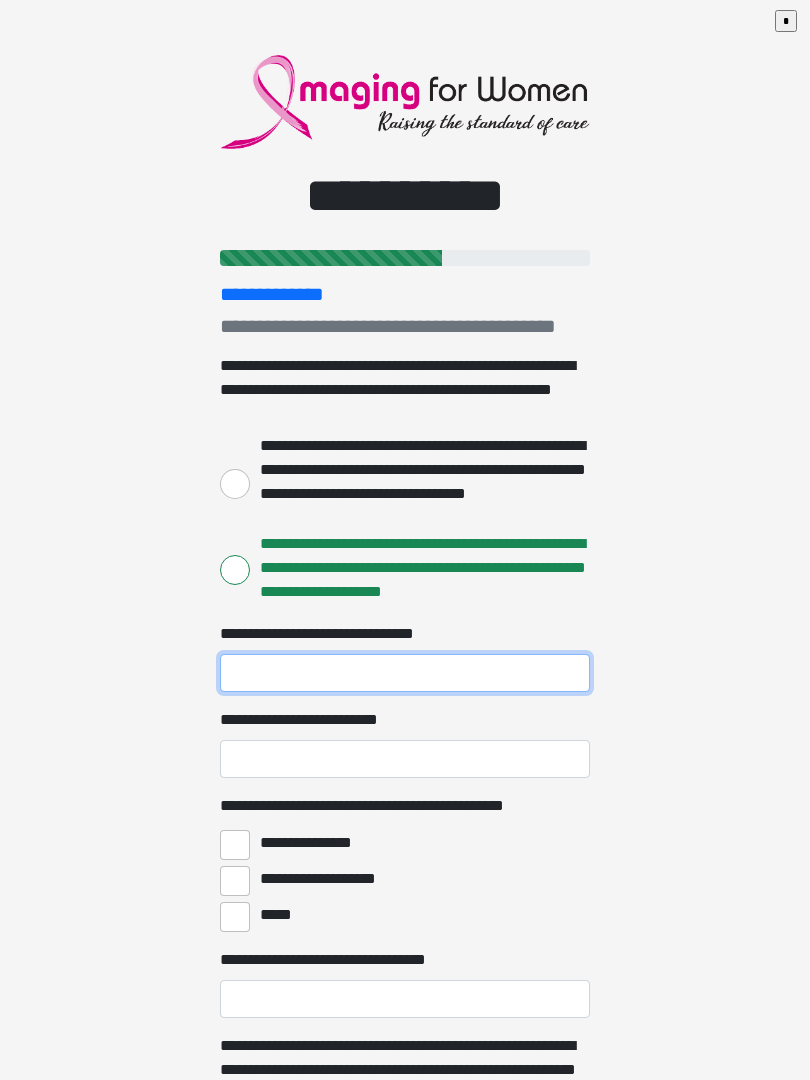 click on "**********" at bounding box center (405, 673) 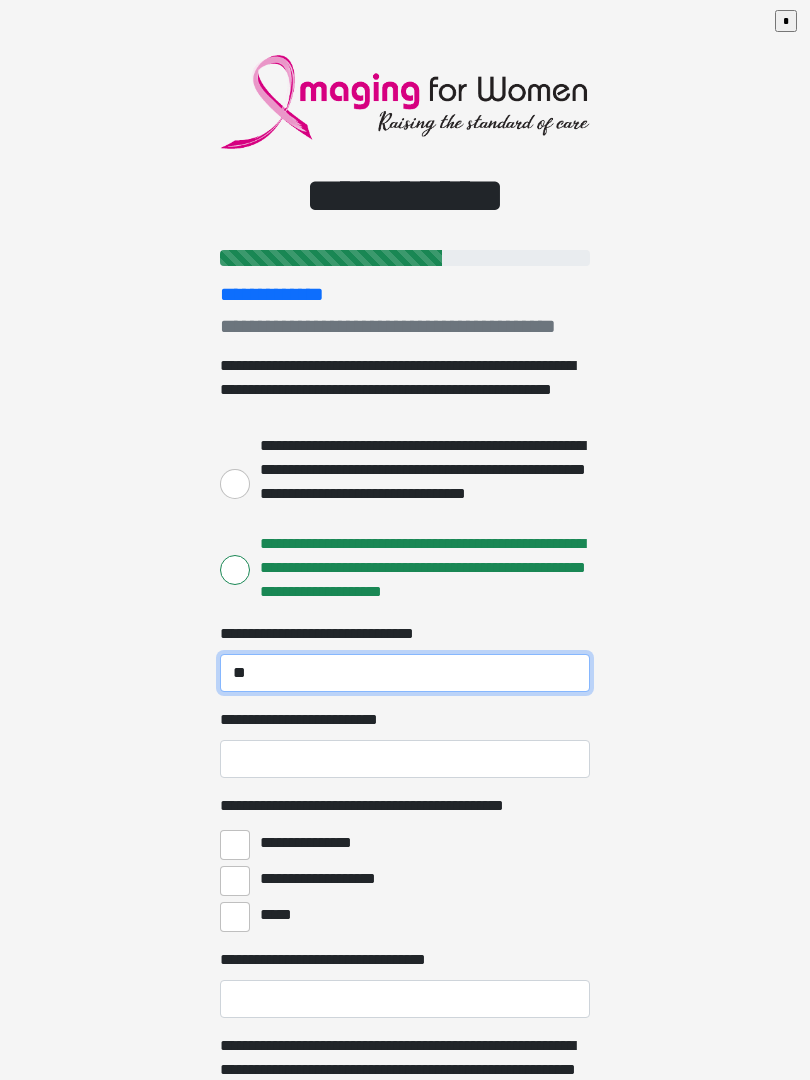 type on "**" 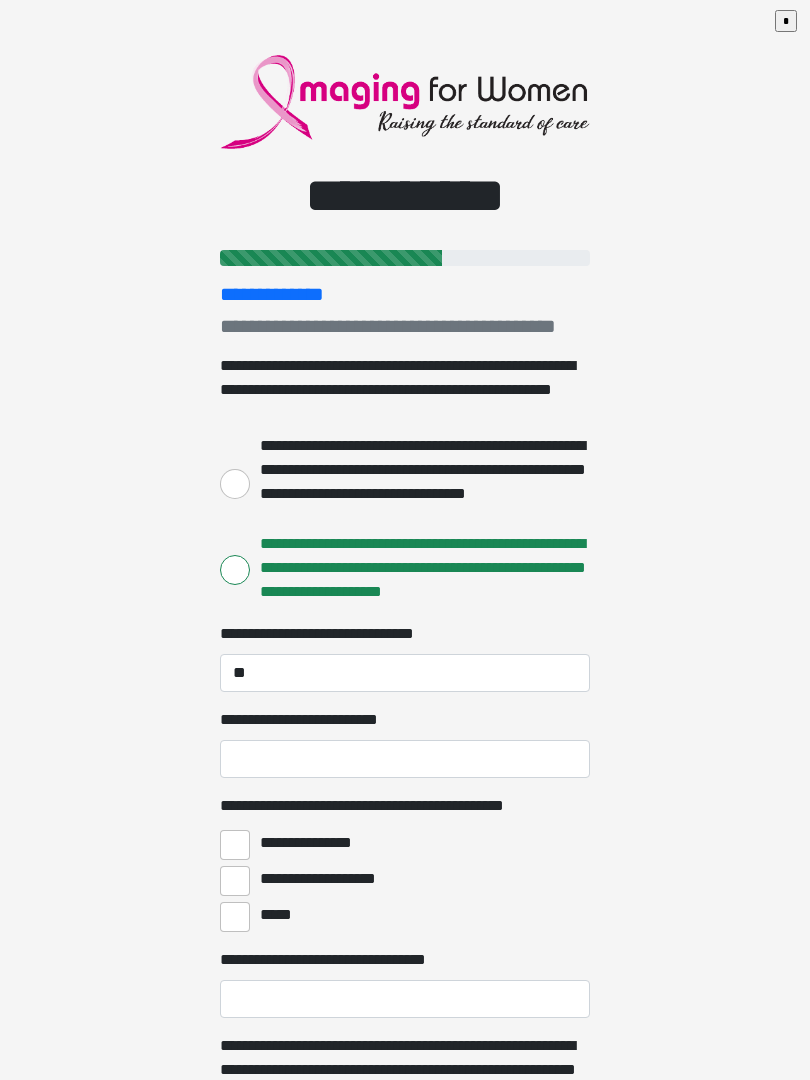 click on "**********" at bounding box center (235, 484) 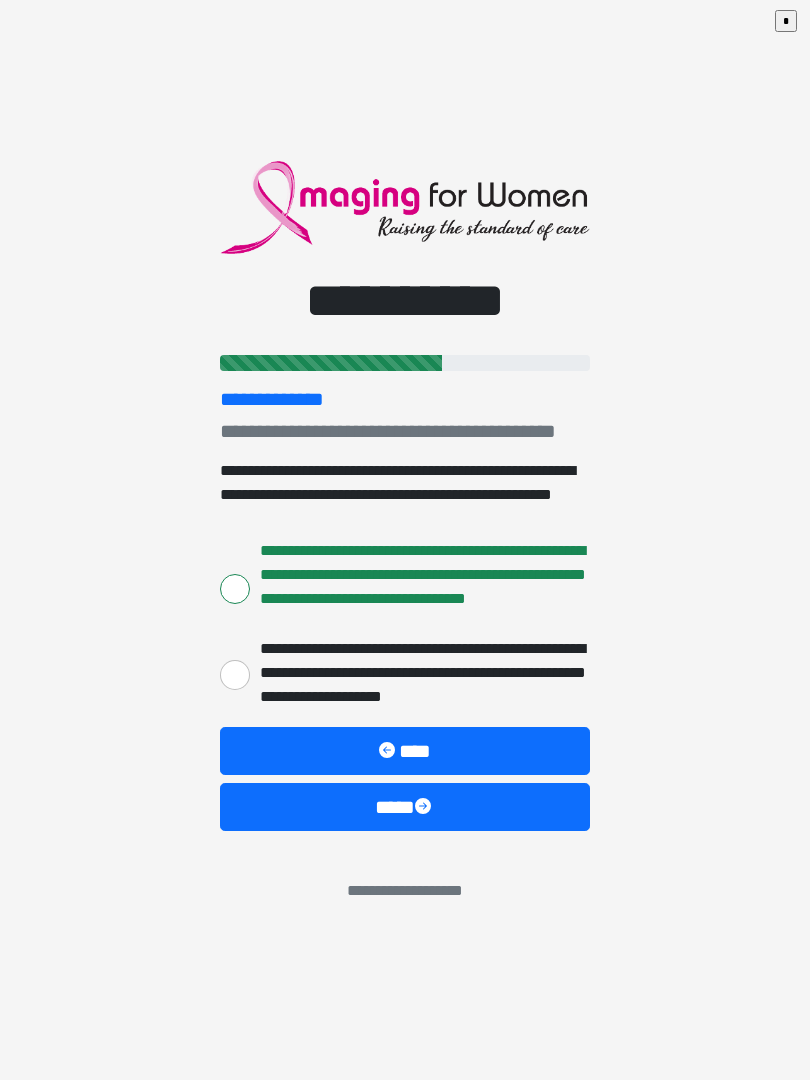 click on "****" at bounding box center (405, 807) 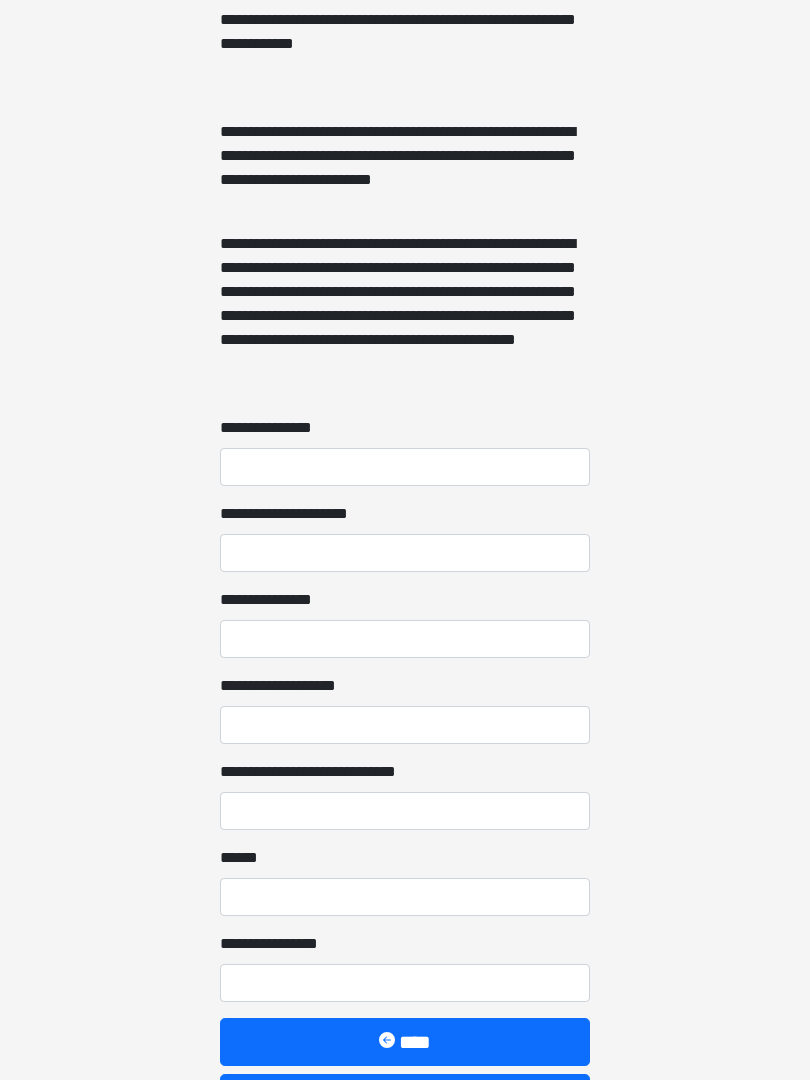 scroll, scrollTop: 1323, scrollLeft: 0, axis: vertical 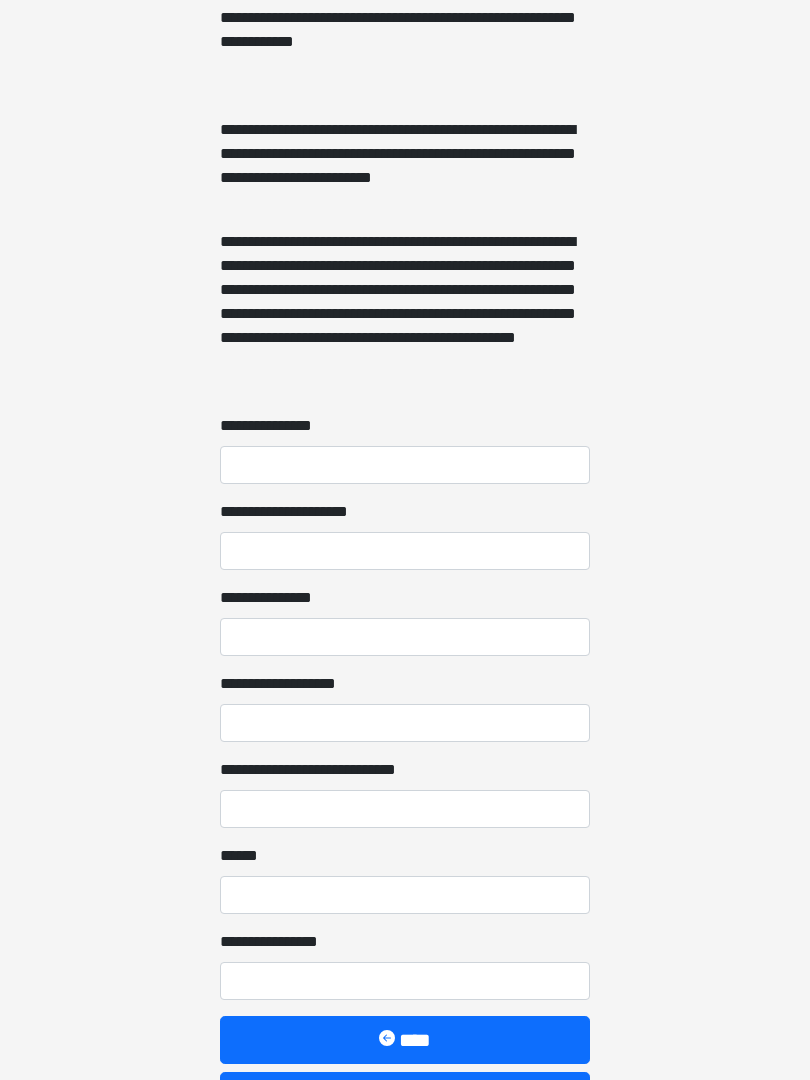click on "**********" at bounding box center [405, 466] 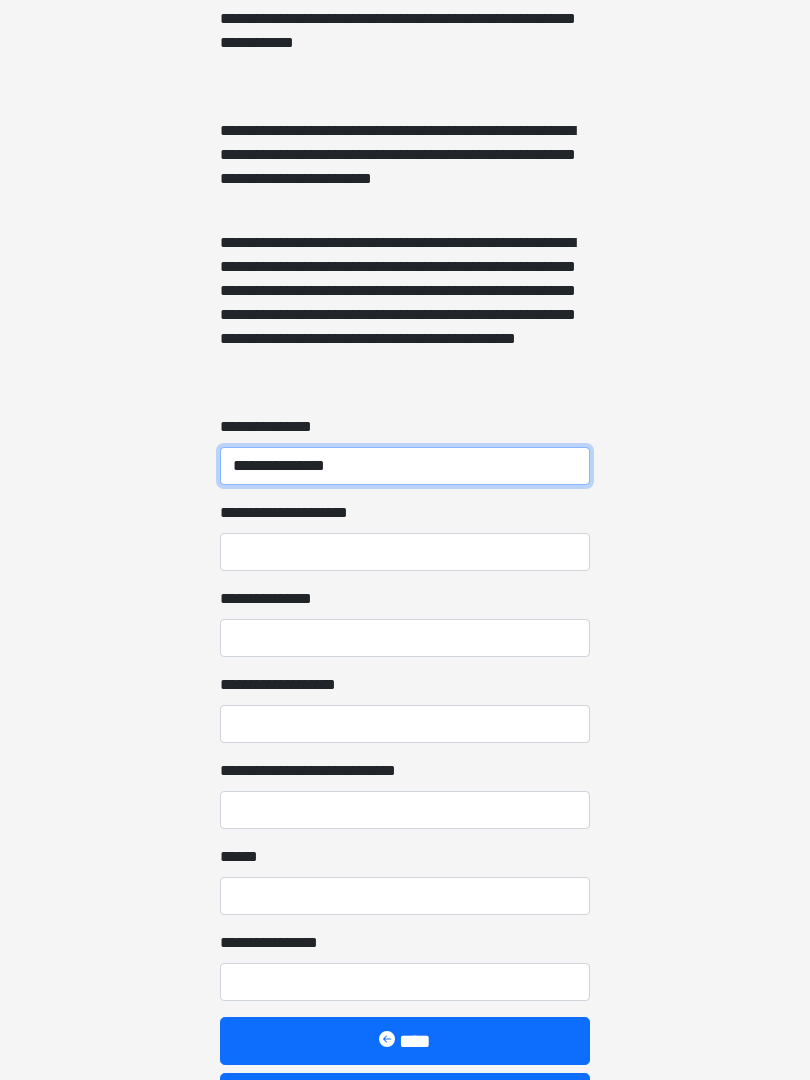 type on "**********" 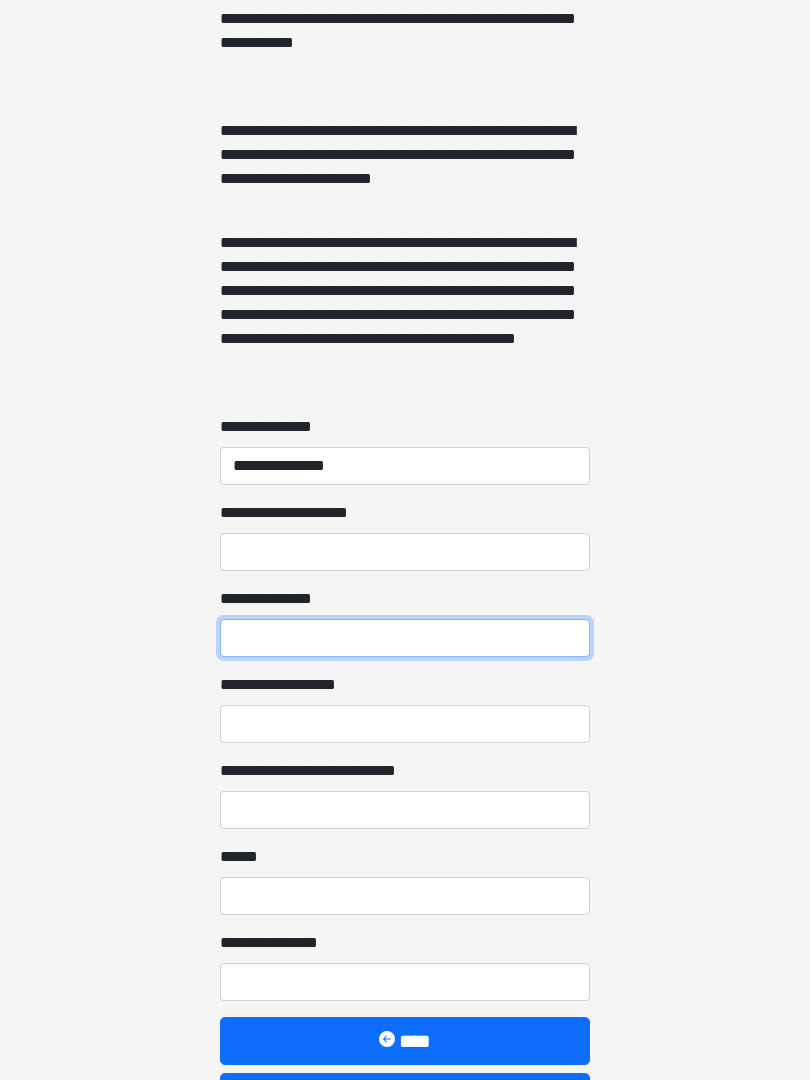 click on "**********" at bounding box center (405, 638) 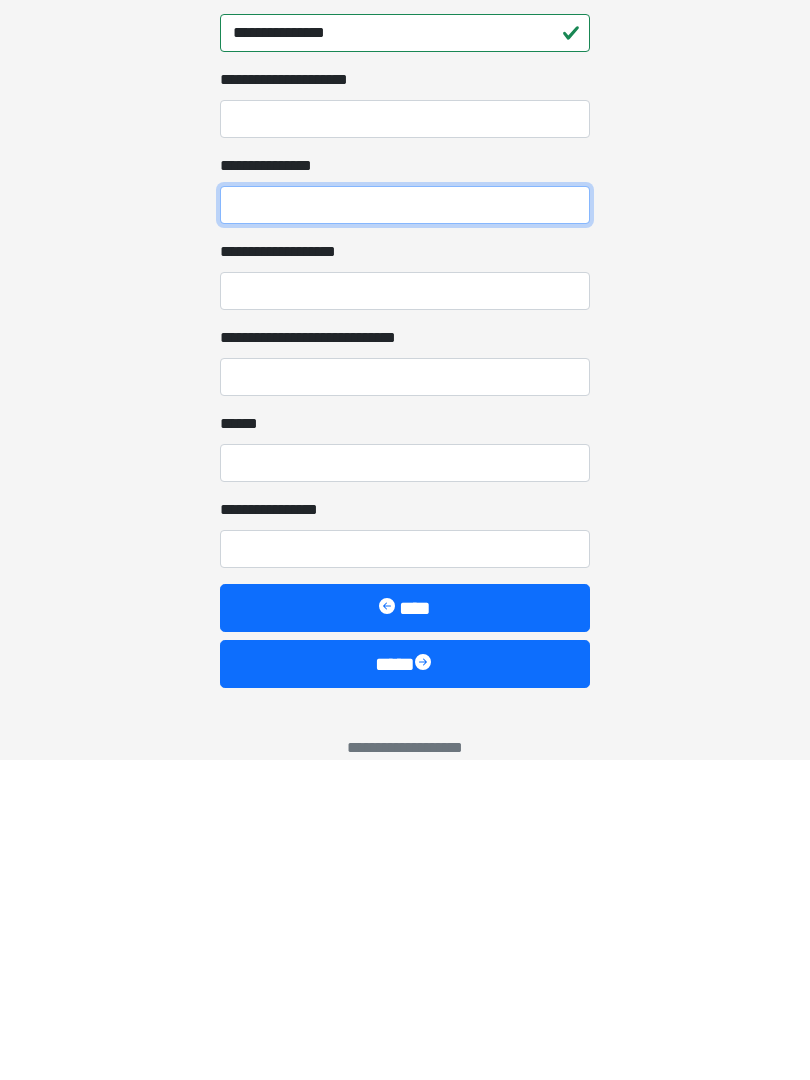 scroll, scrollTop: 1467, scrollLeft: 0, axis: vertical 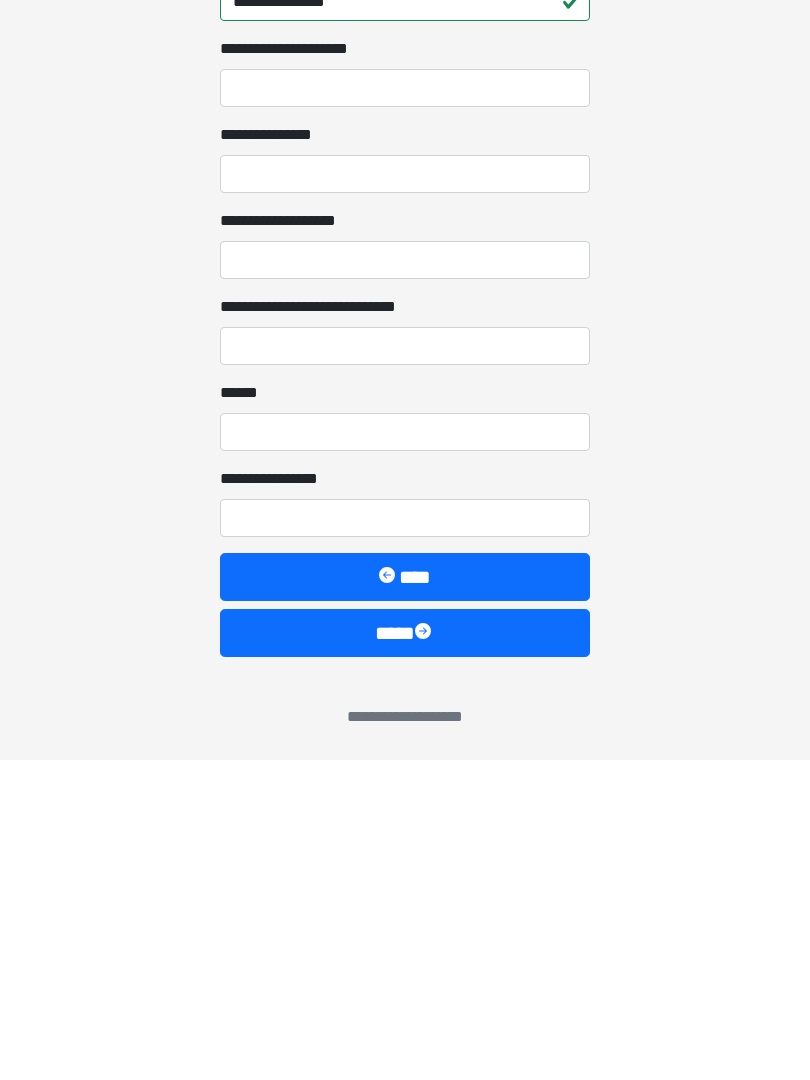 click on "****" at bounding box center (405, 953) 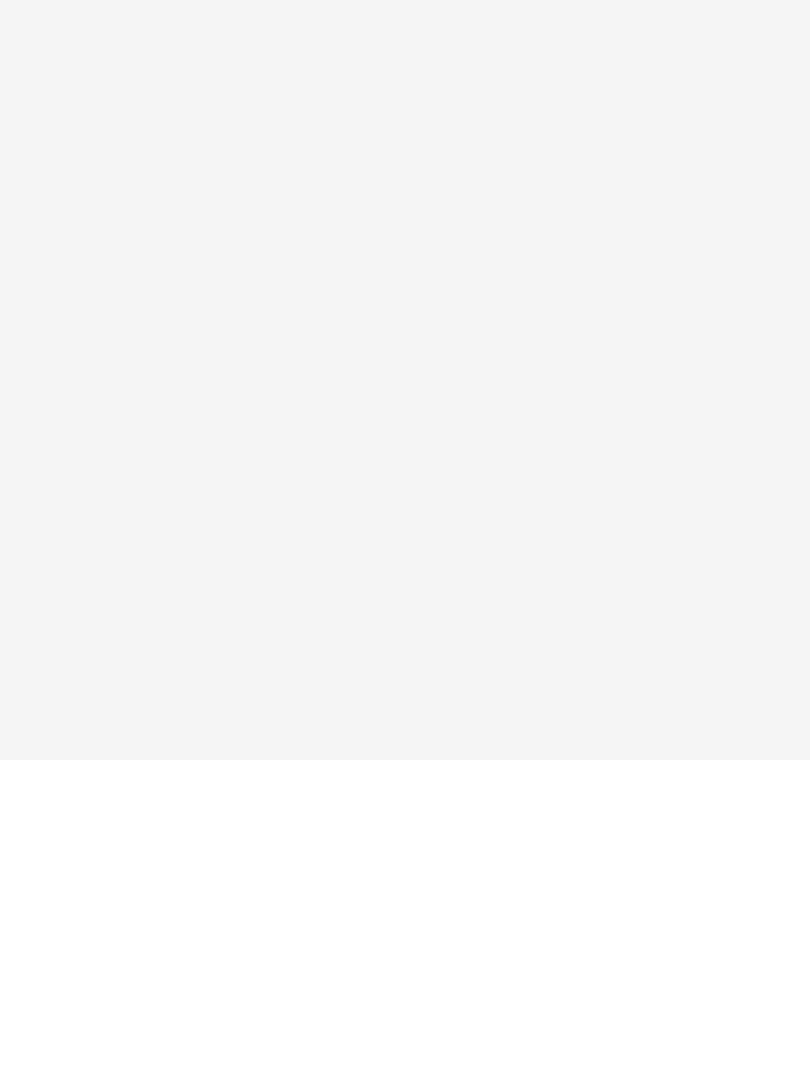 scroll, scrollTop: 0, scrollLeft: 0, axis: both 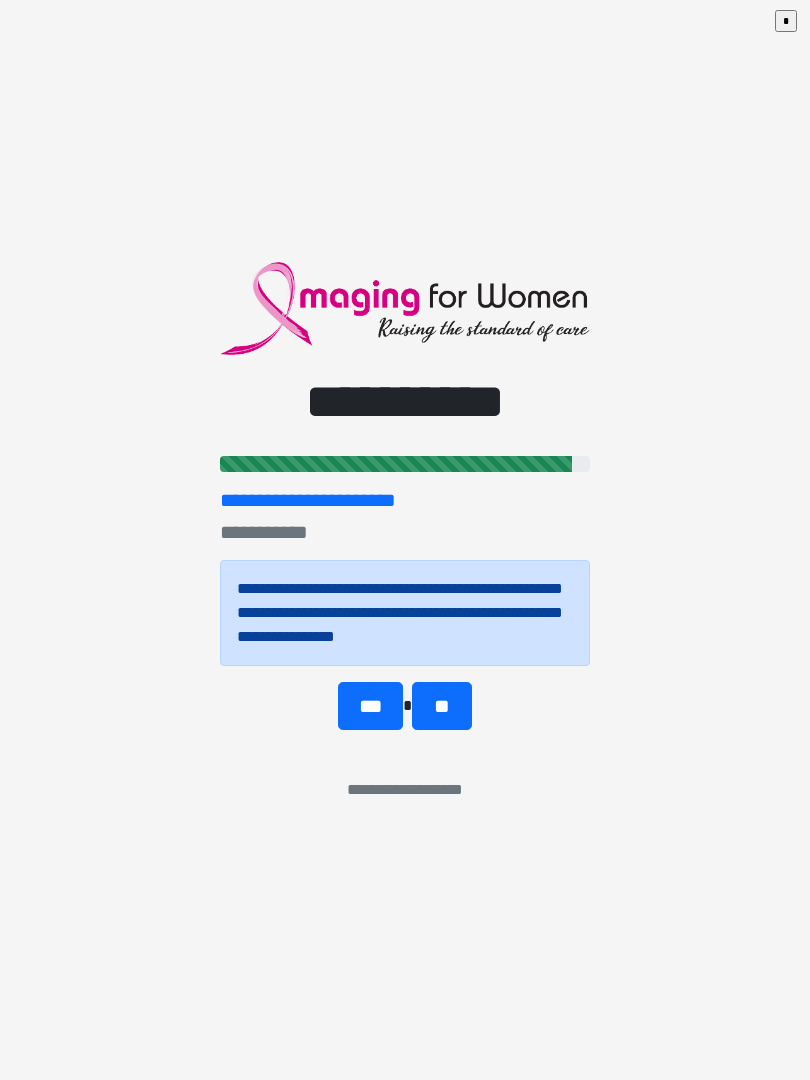 click on "***" at bounding box center [370, 706] 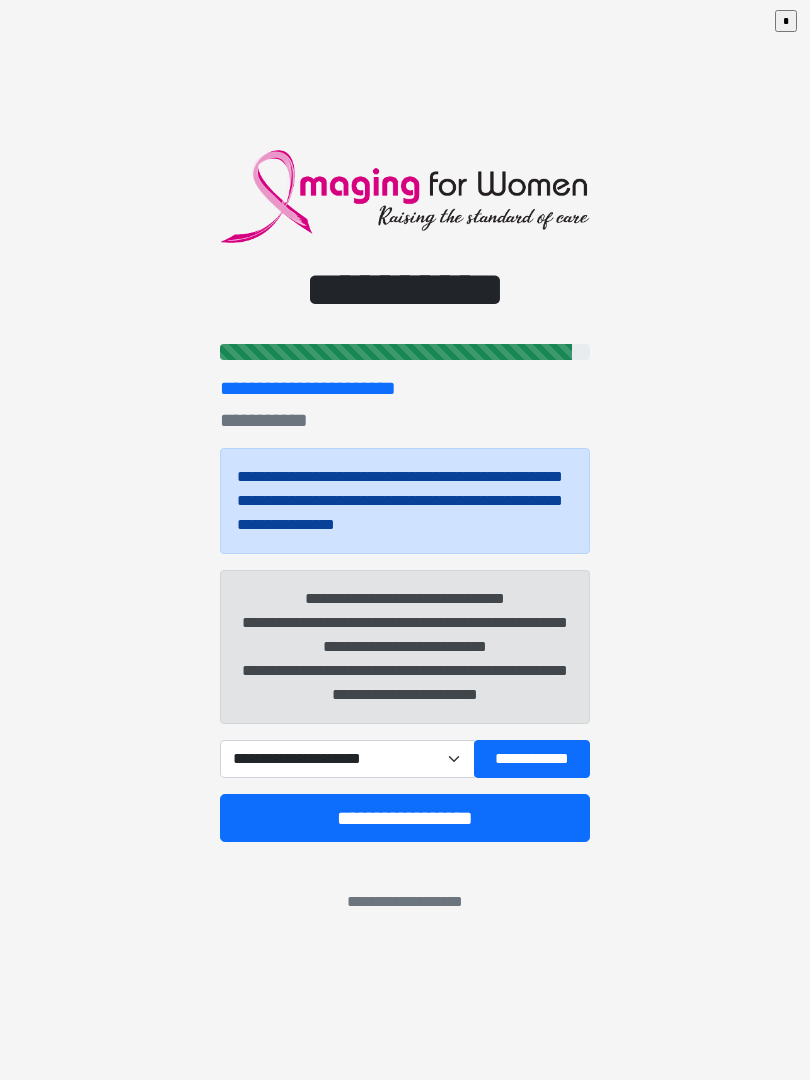 click on "**********" at bounding box center [347, 759] 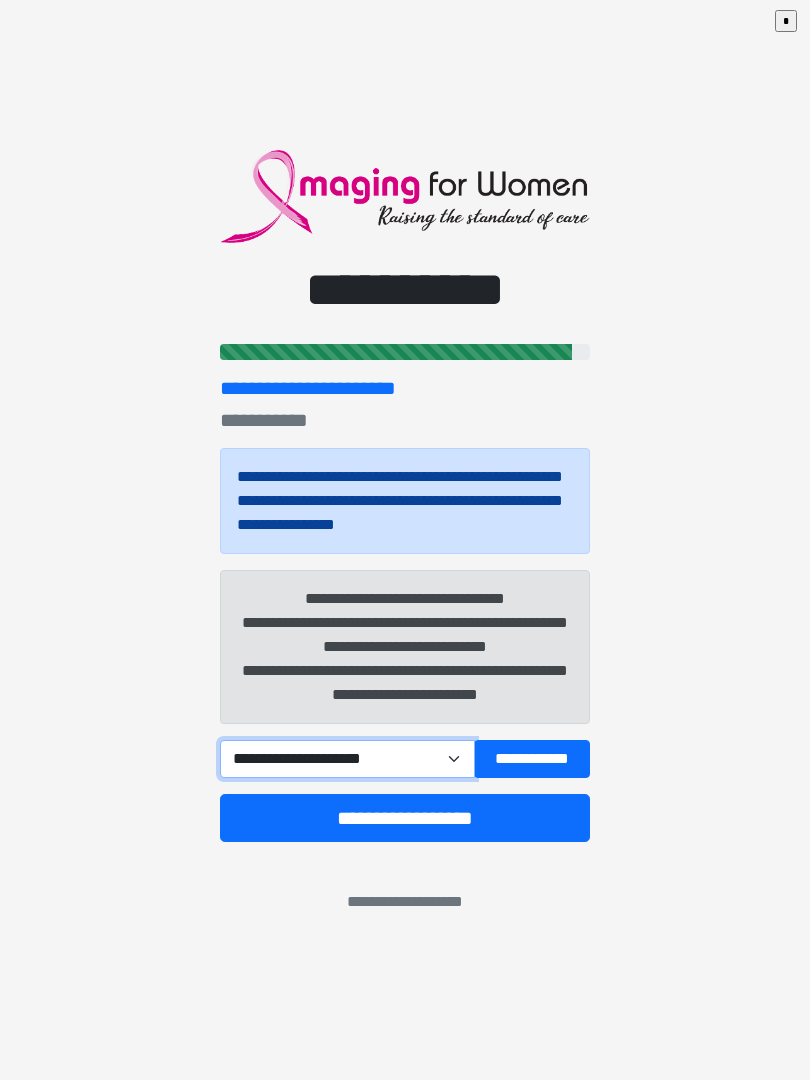 select on "****" 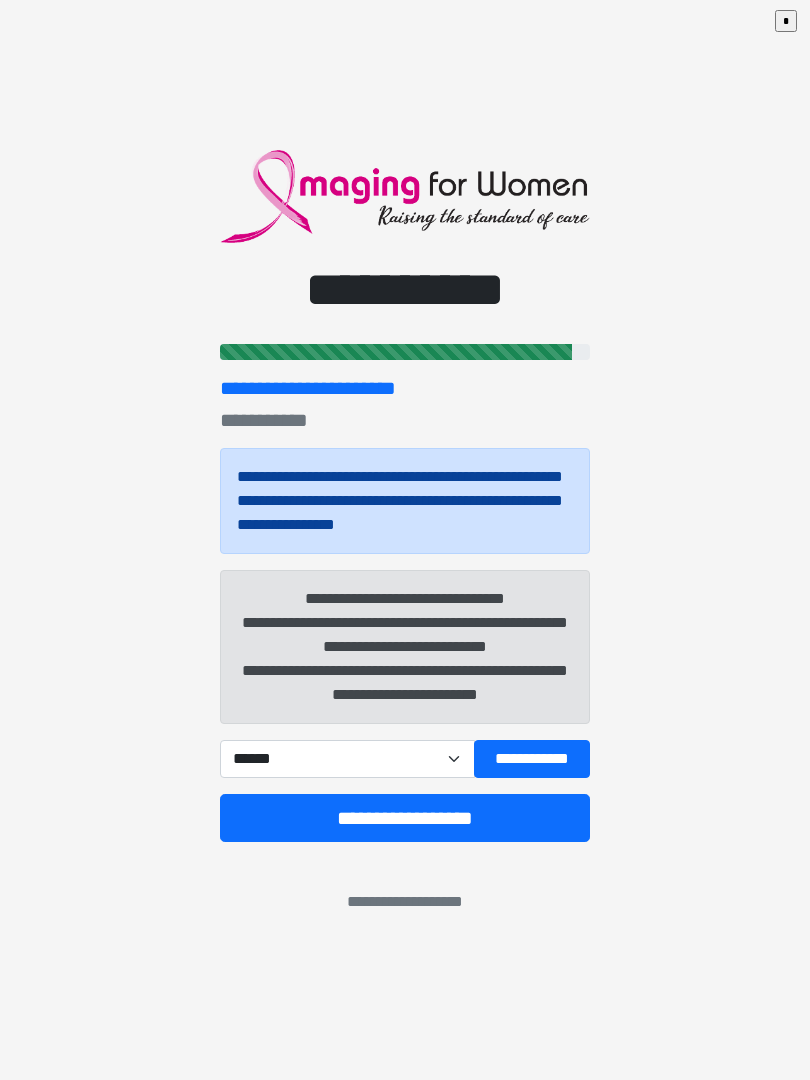 click on "**********" at bounding box center (405, 818) 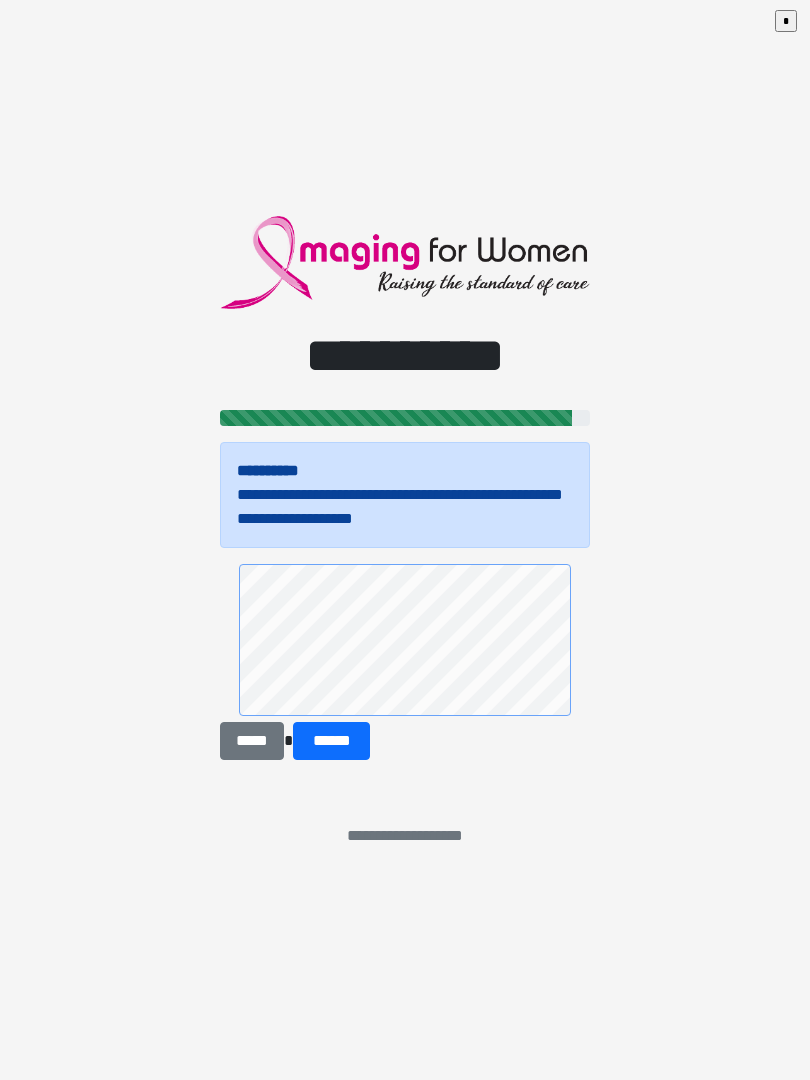 click on "******" at bounding box center [331, 741] 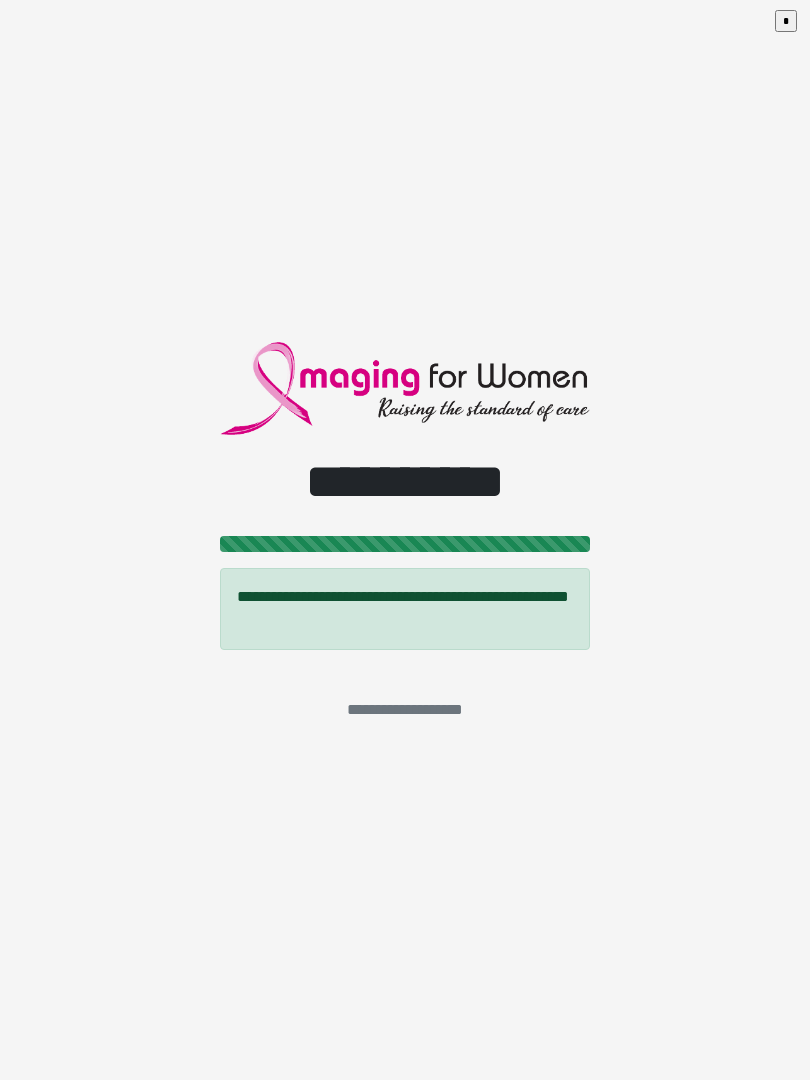 click on "*" at bounding box center (786, 21) 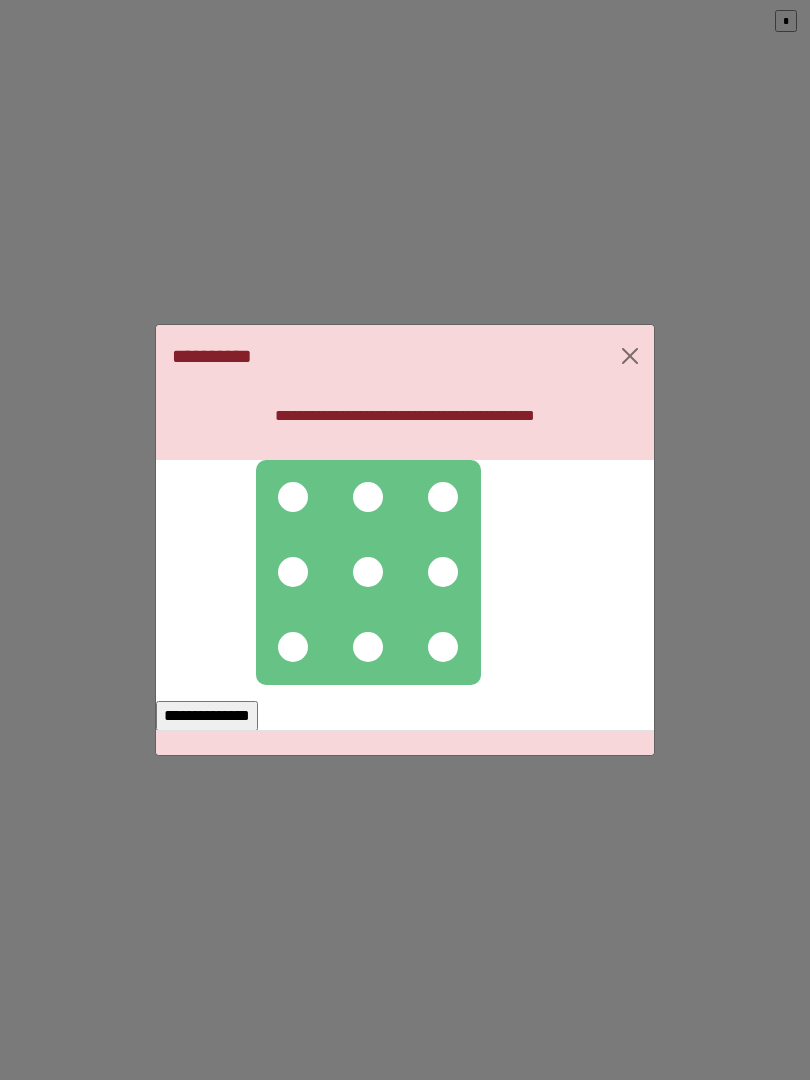 click at bounding box center [293, 497] 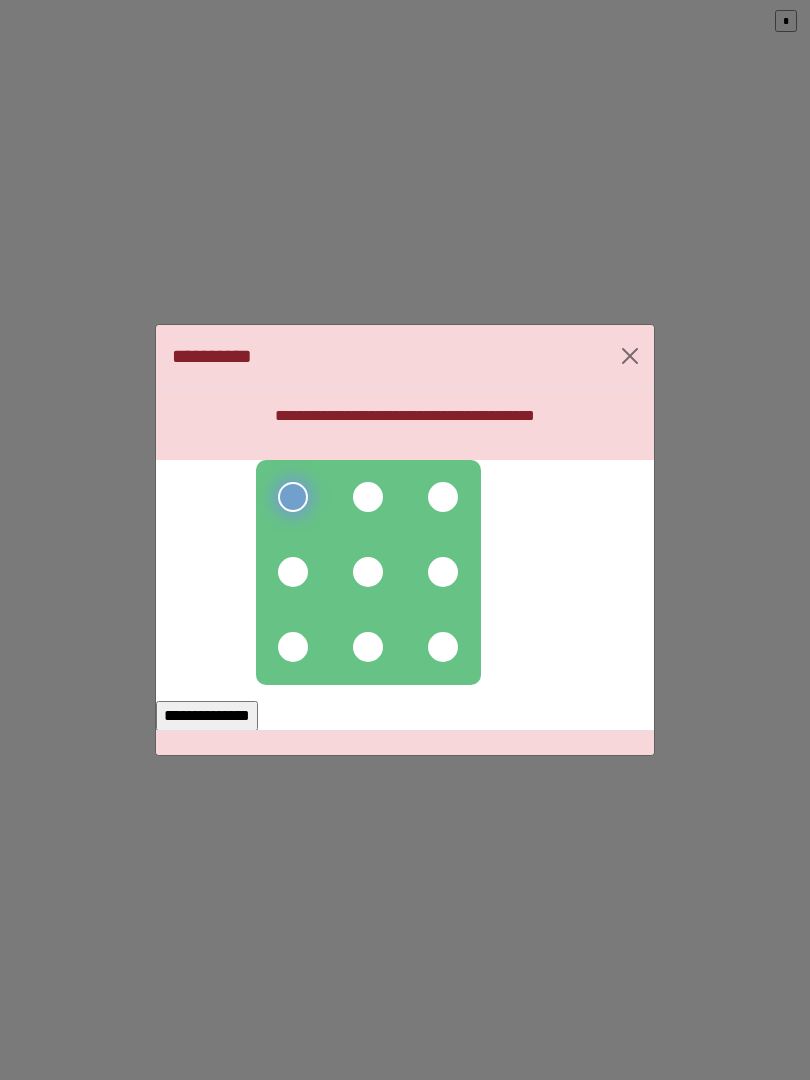 click at bounding box center [368, 497] 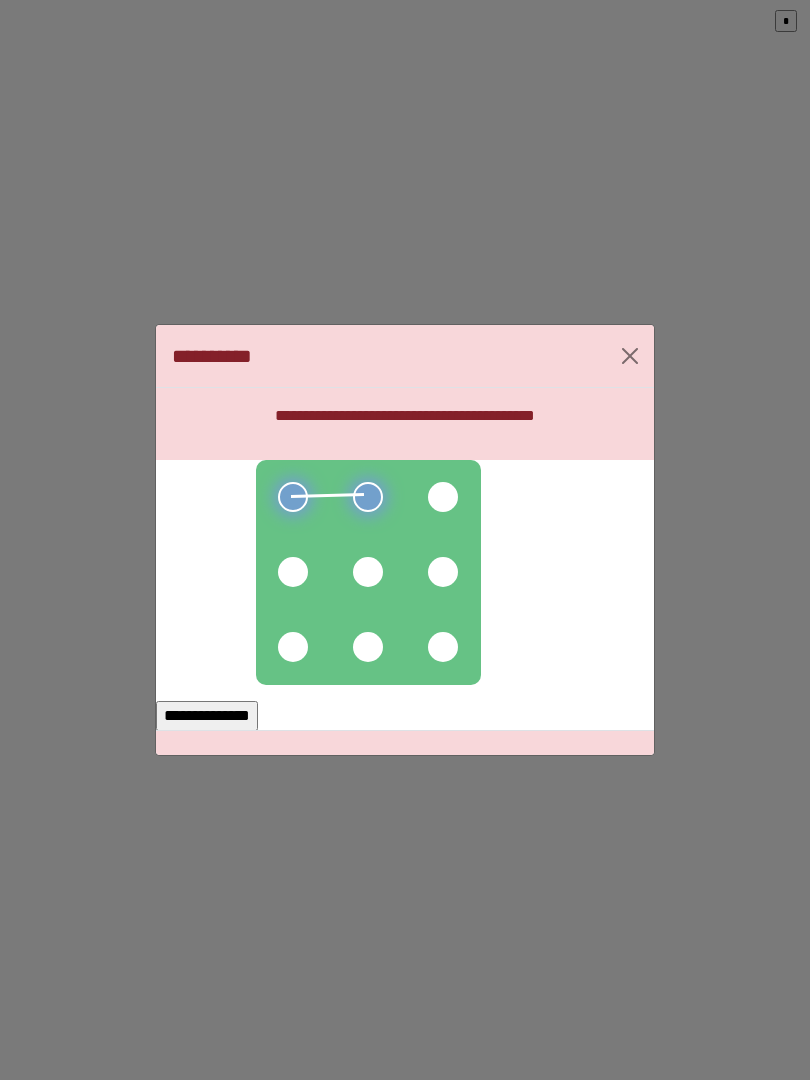 click at bounding box center (443, 497) 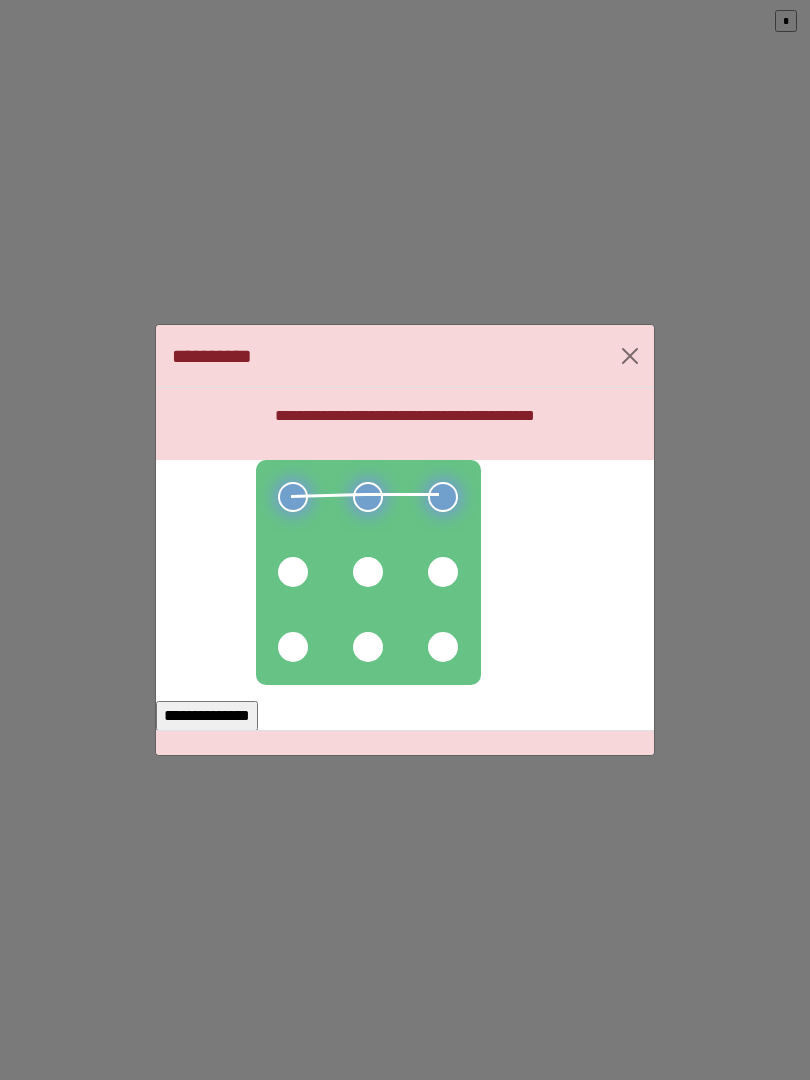 click at bounding box center (443, 572) 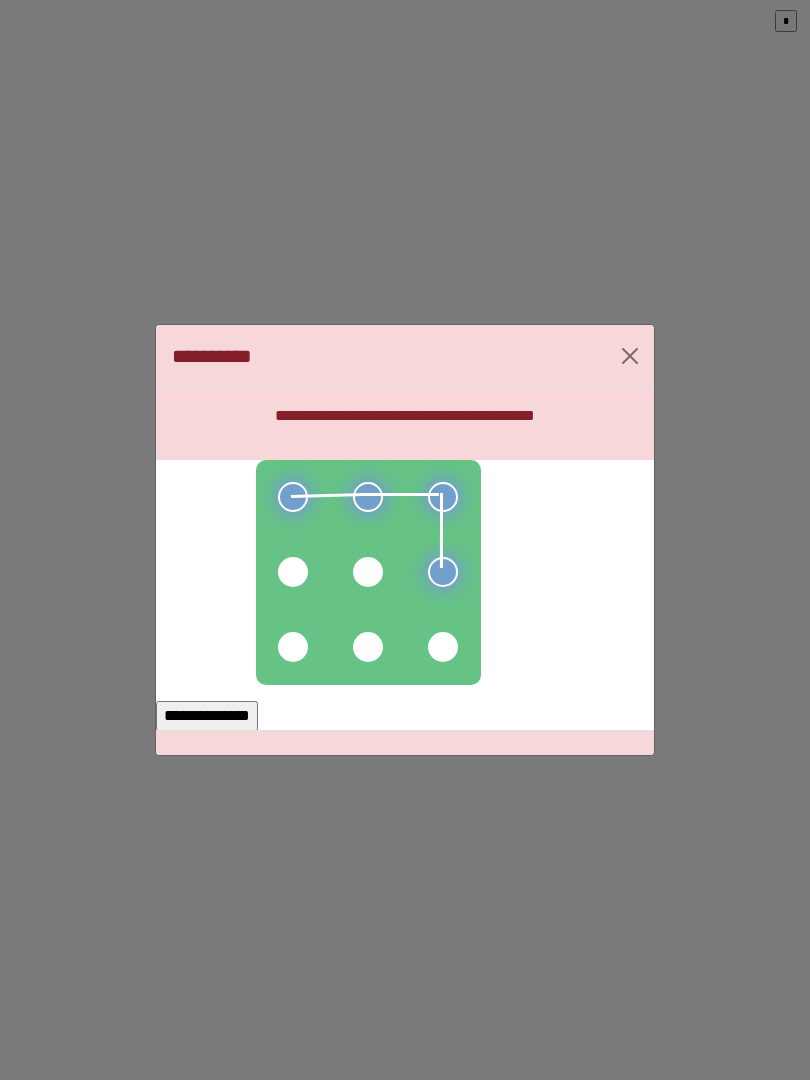 click at bounding box center [368, 572] 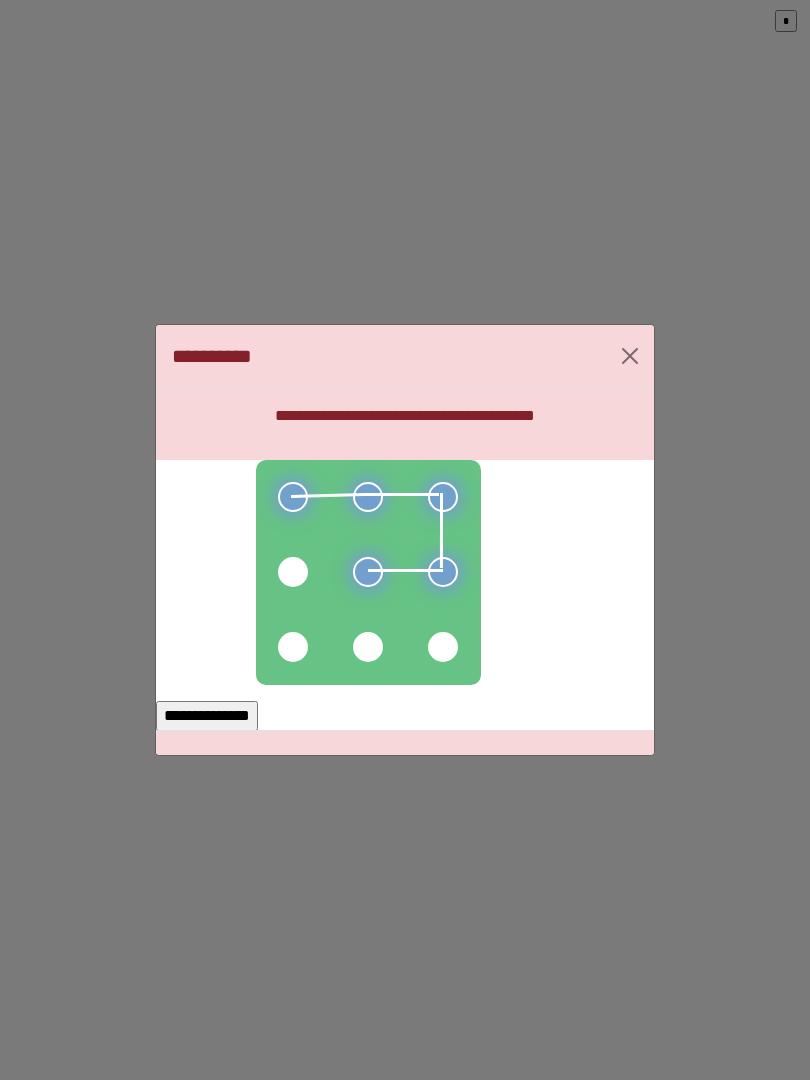 click at bounding box center (293, 572) 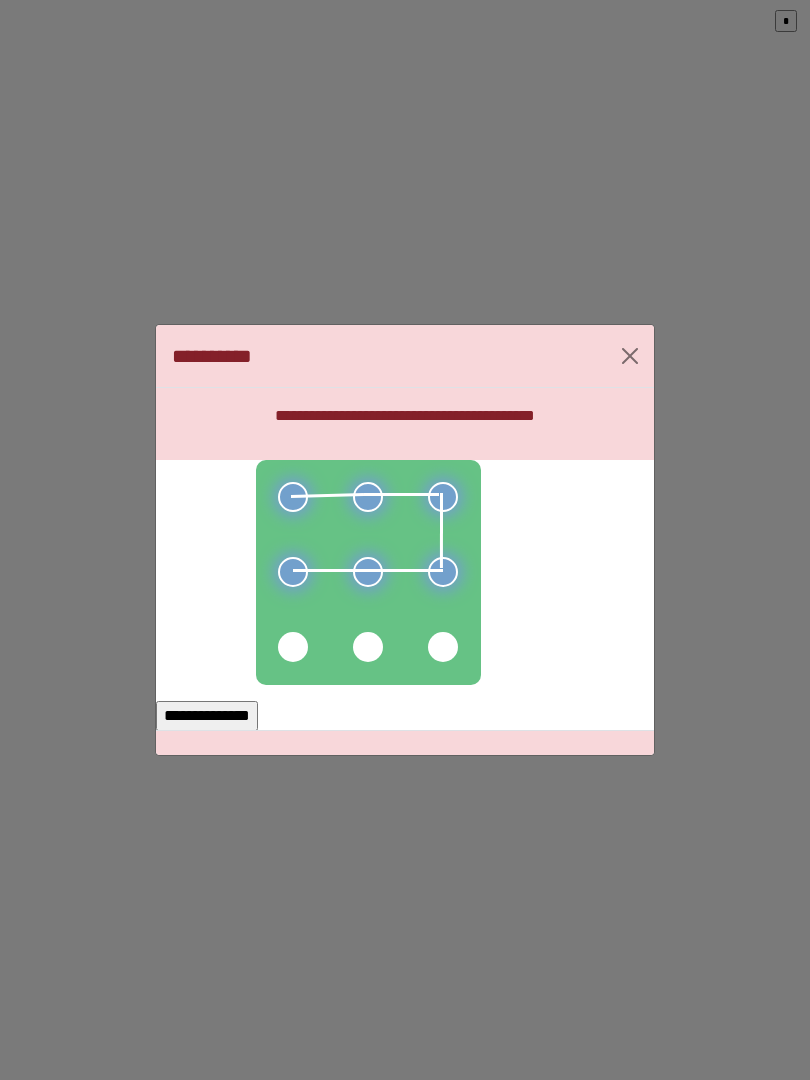 click on "**********" at bounding box center [207, 716] 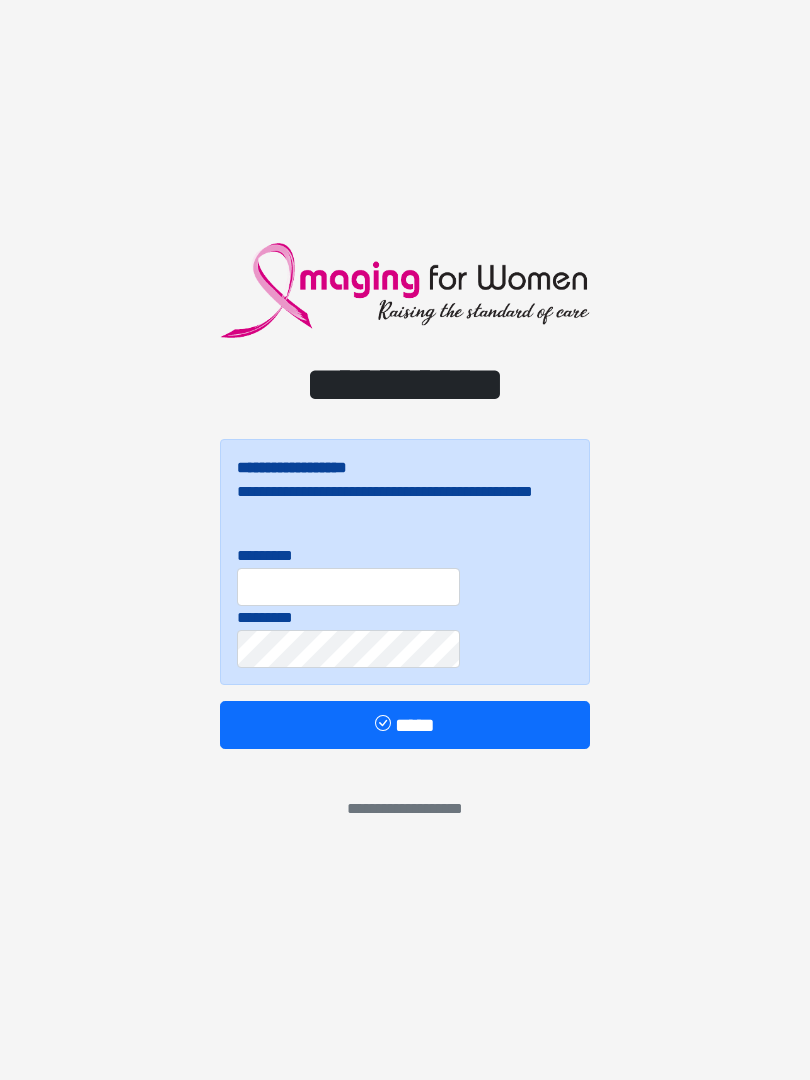scroll, scrollTop: 0, scrollLeft: 0, axis: both 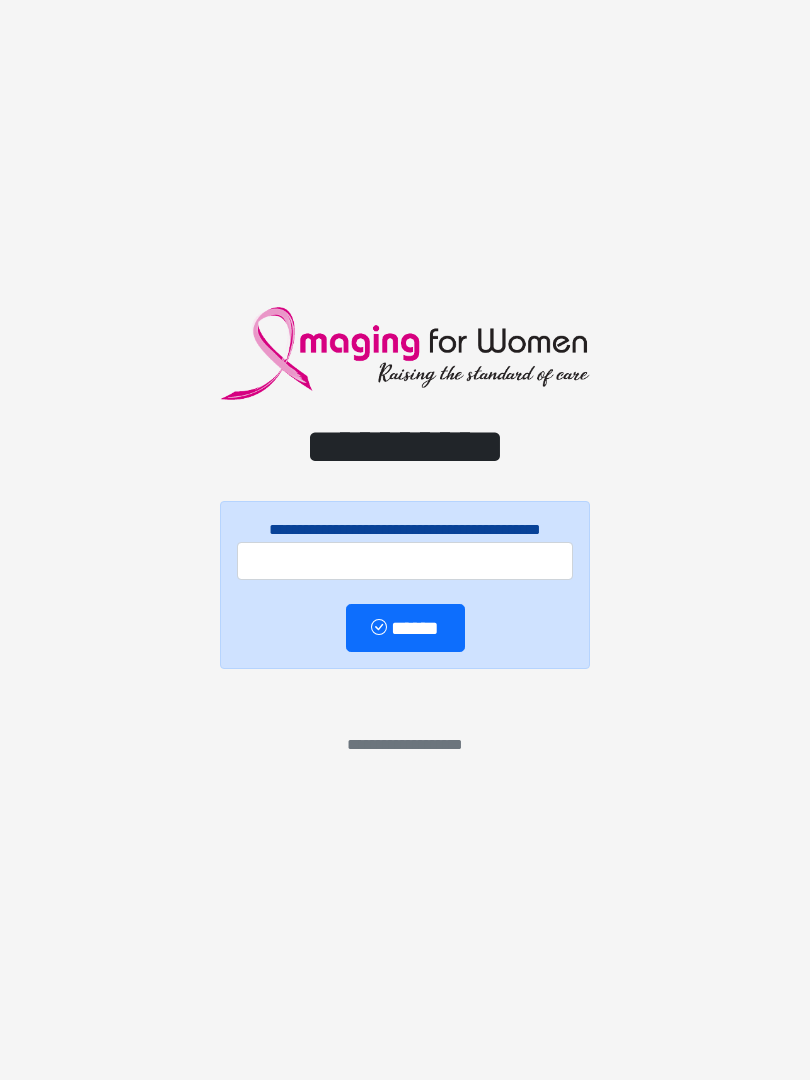 click on "**********" at bounding box center (405, 540) 